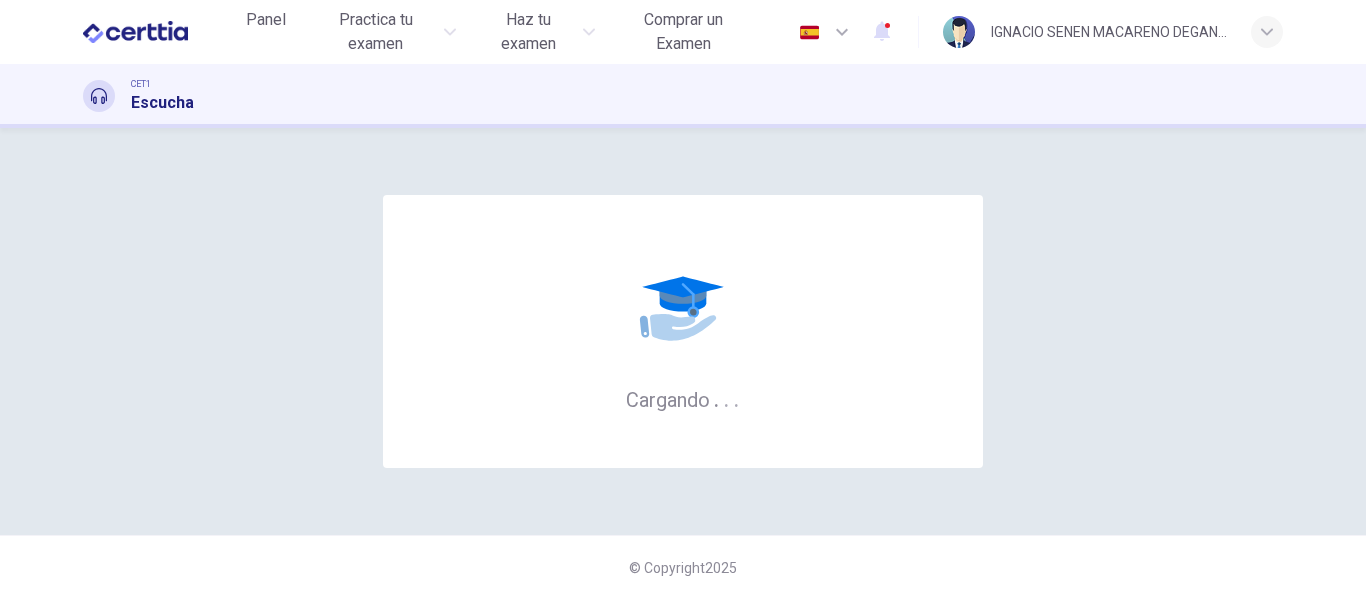 scroll, scrollTop: 0, scrollLeft: 0, axis: both 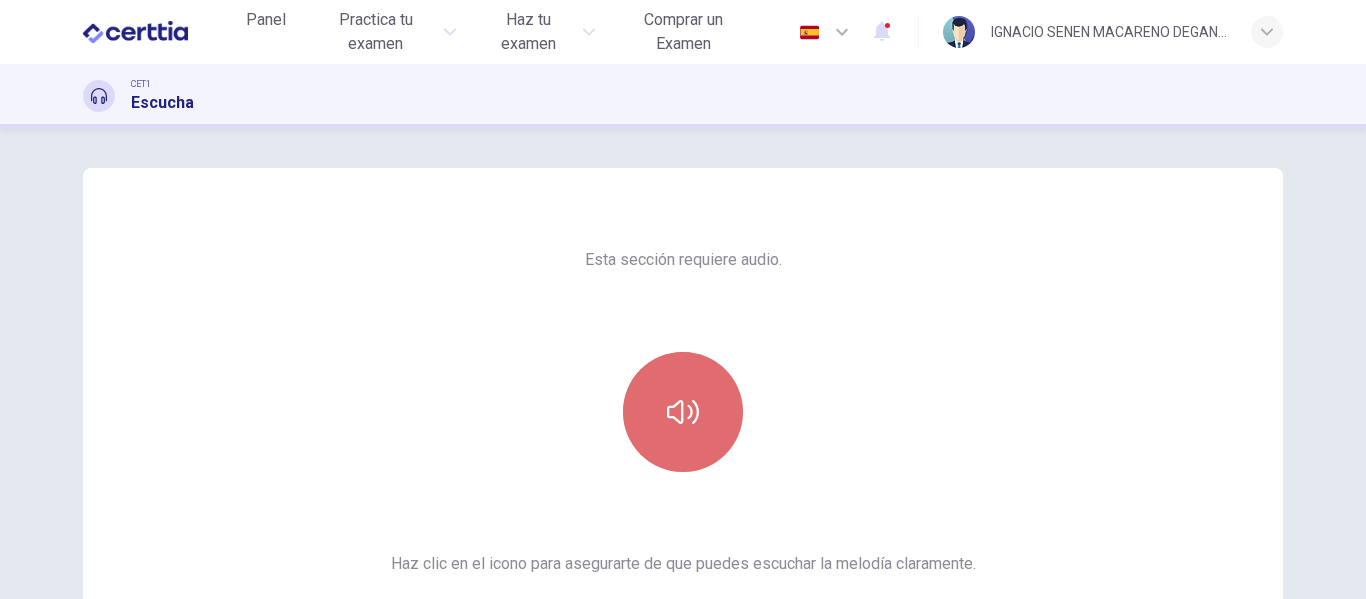 click at bounding box center (683, 412) 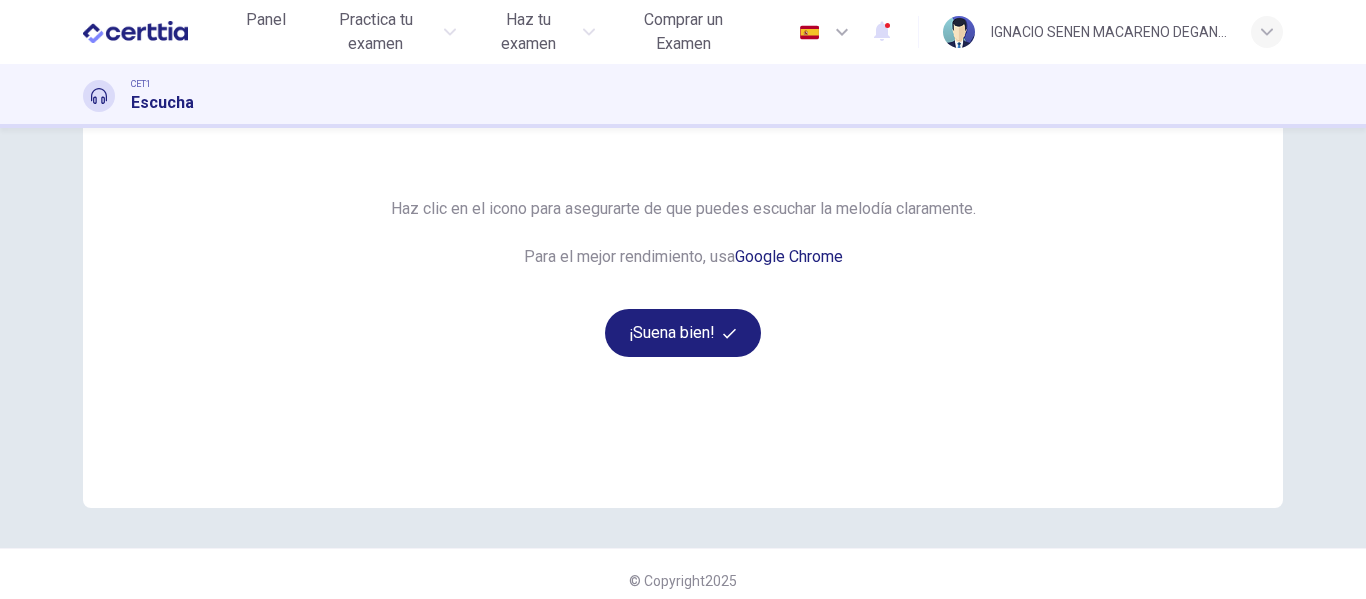 scroll, scrollTop: 368, scrollLeft: 0, axis: vertical 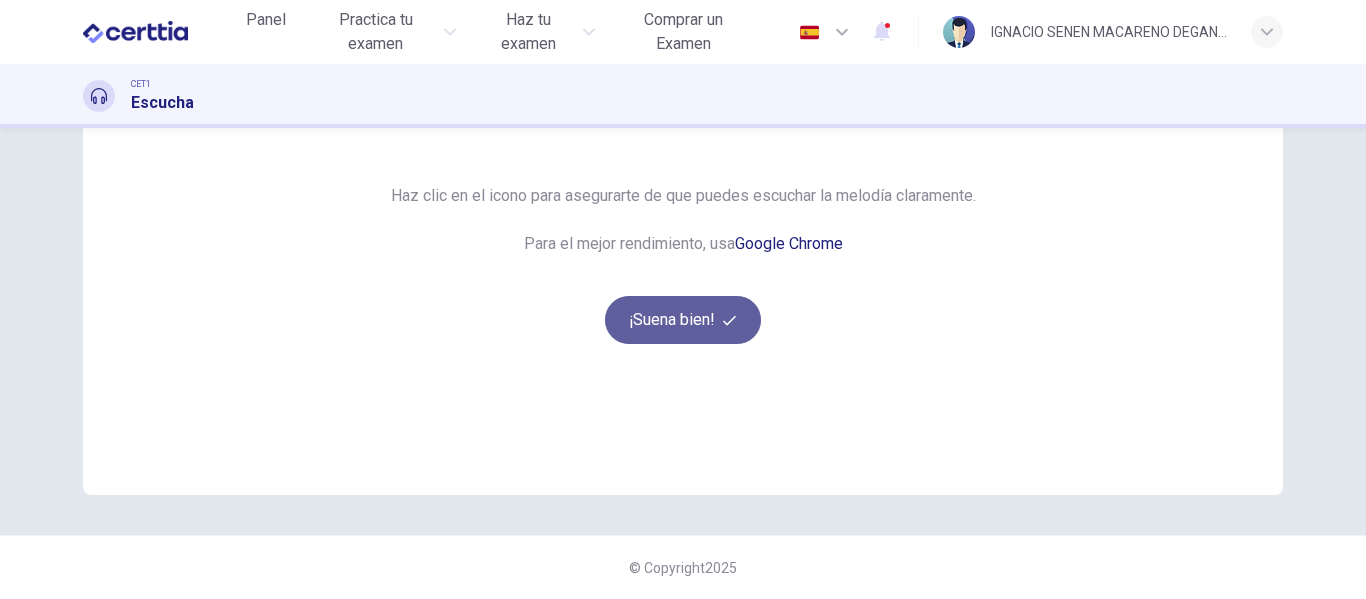click on "¡Suena bien!" at bounding box center (683, 320) 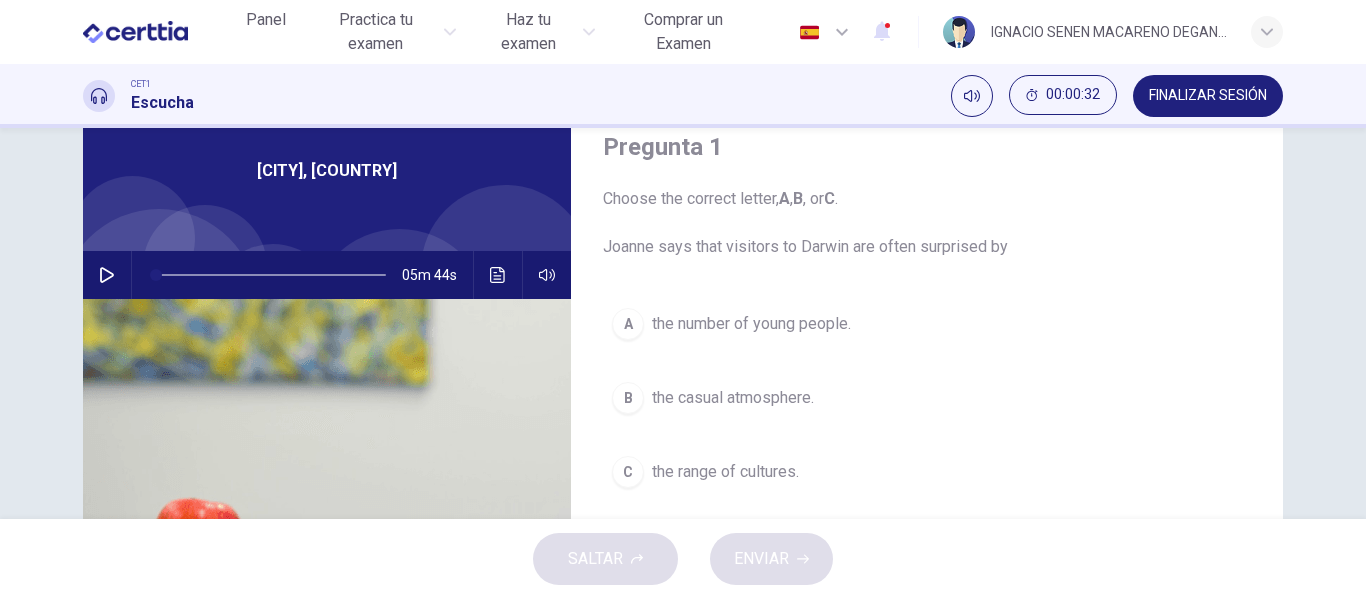 scroll, scrollTop: 79, scrollLeft: 0, axis: vertical 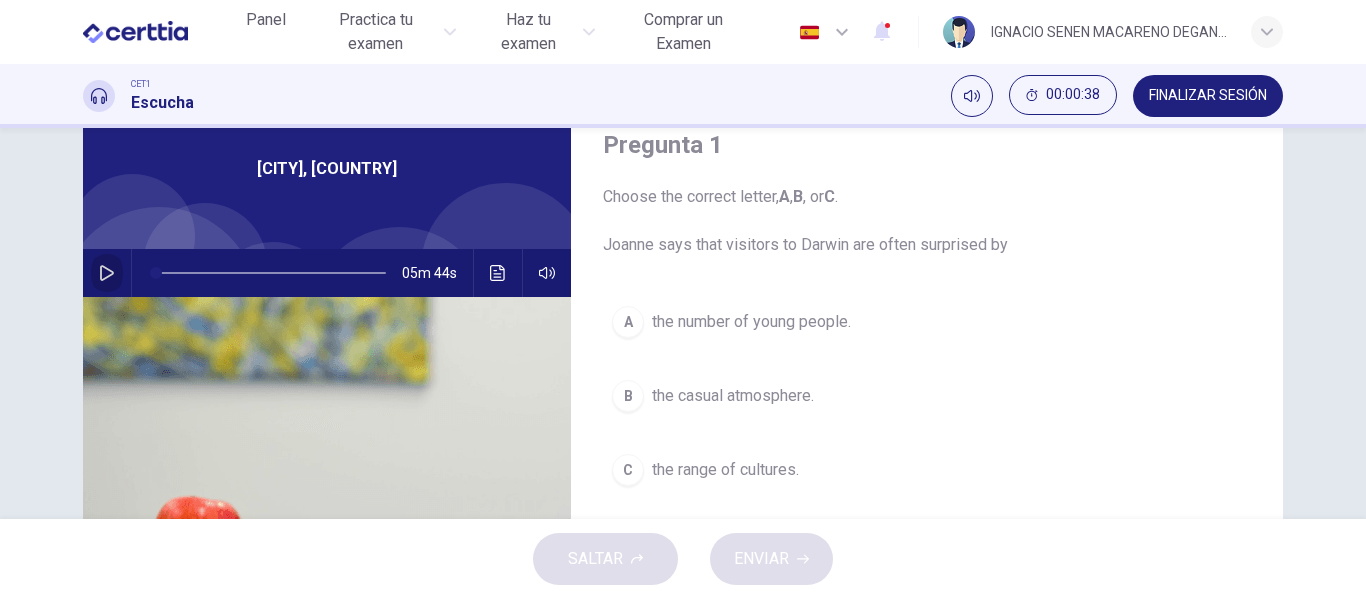 click at bounding box center (107, 273) 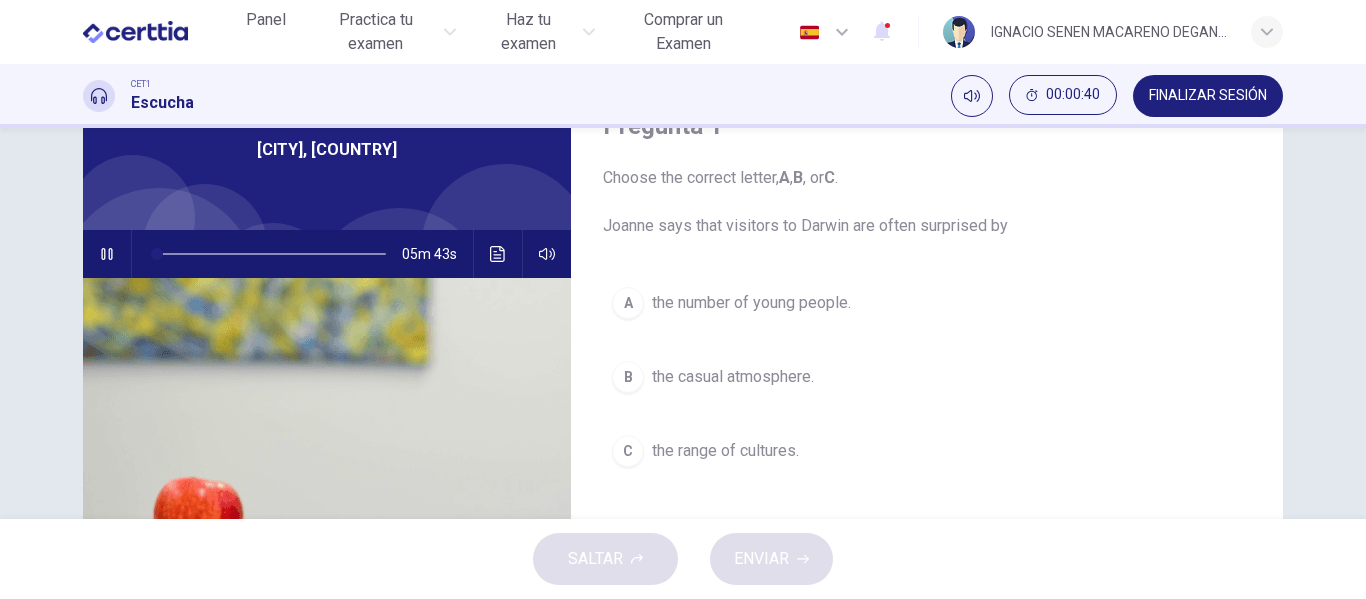 scroll, scrollTop: 102, scrollLeft: 0, axis: vertical 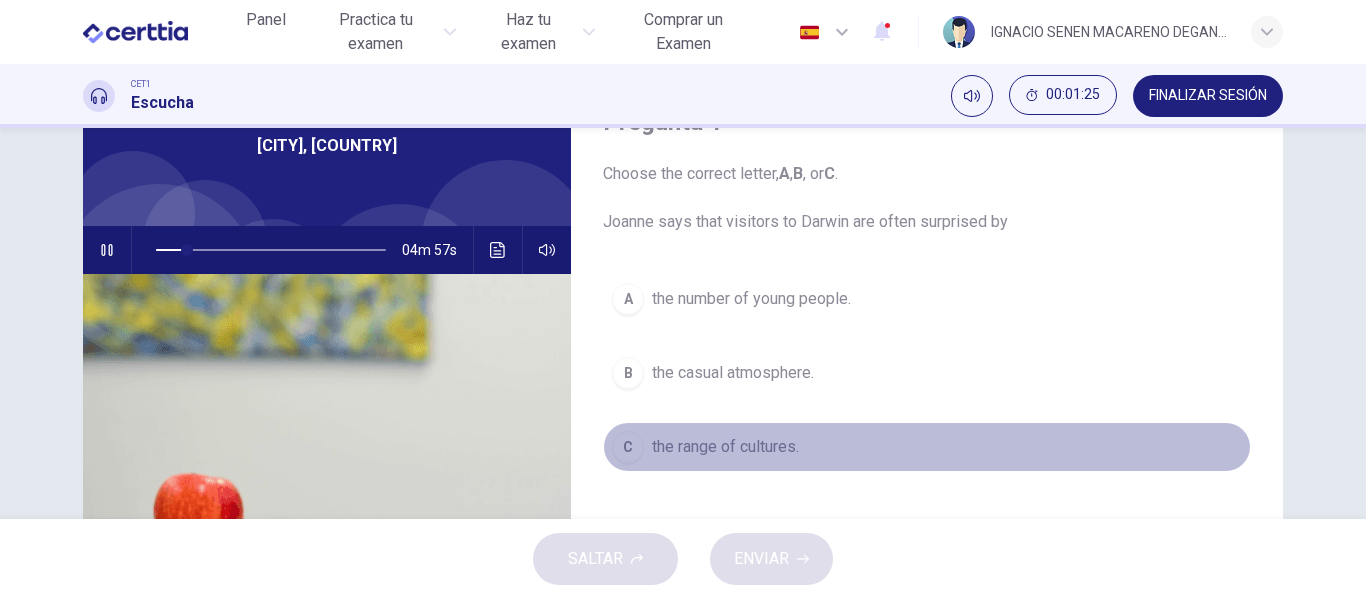 click on "the range of cultures." at bounding box center (751, 299) 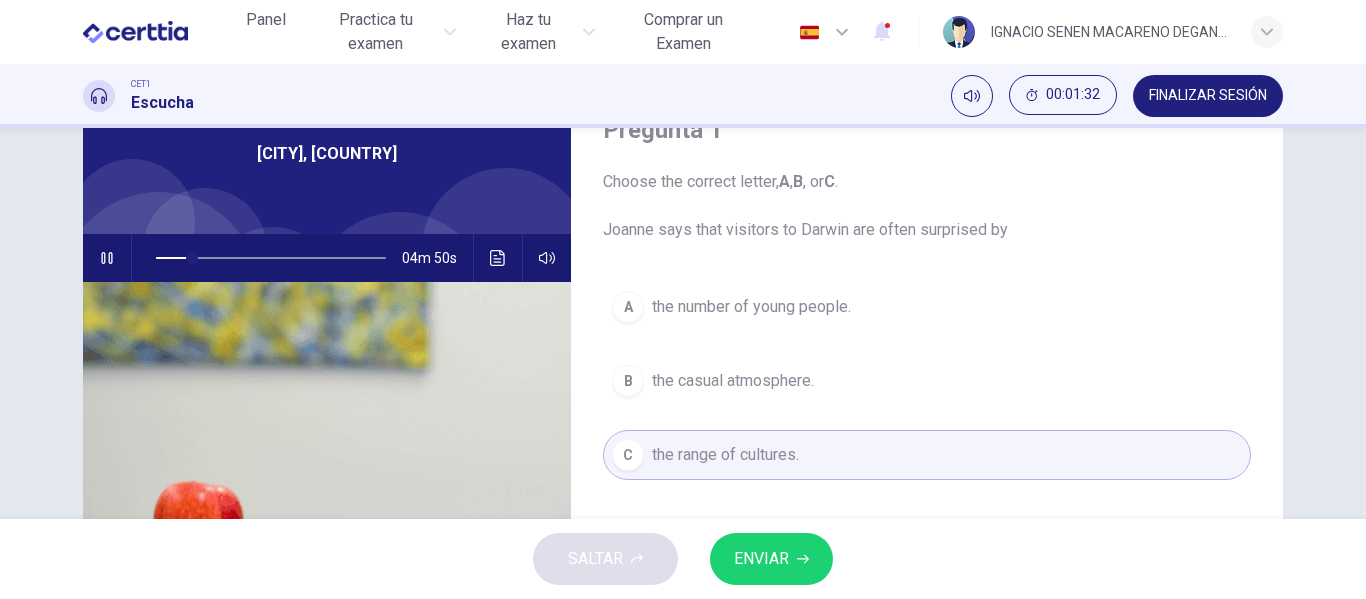 scroll, scrollTop: 102, scrollLeft: 0, axis: vertical 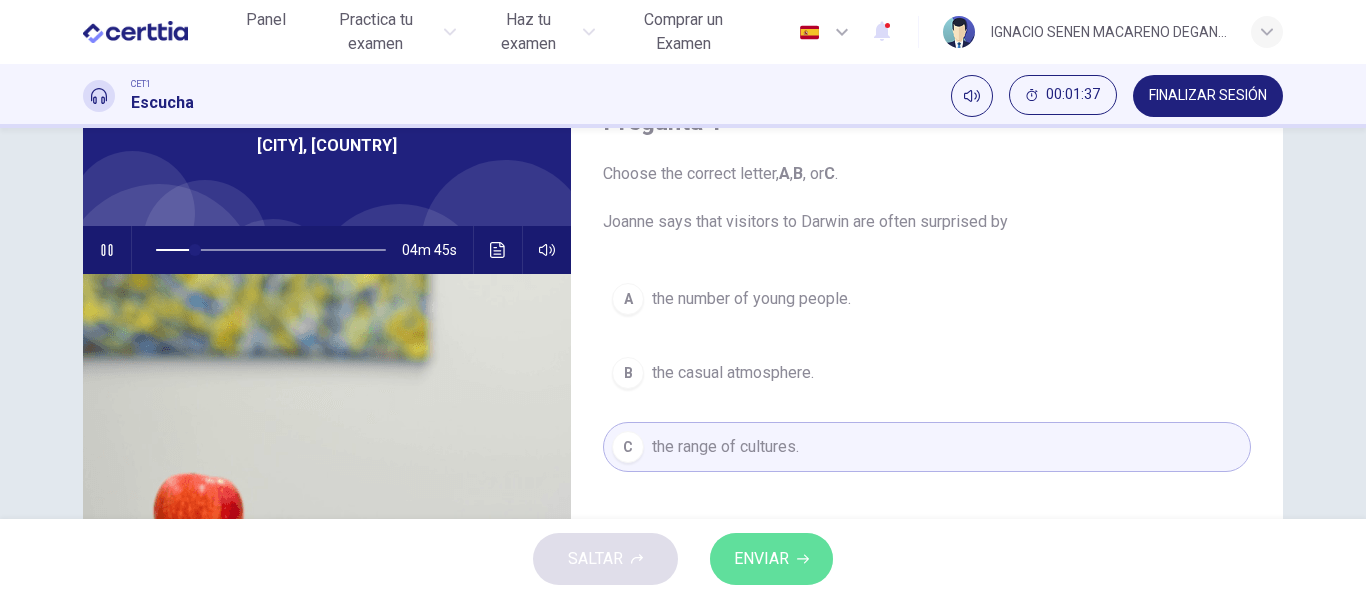 click on "ENVIAR" at bounding box center (761, 559) 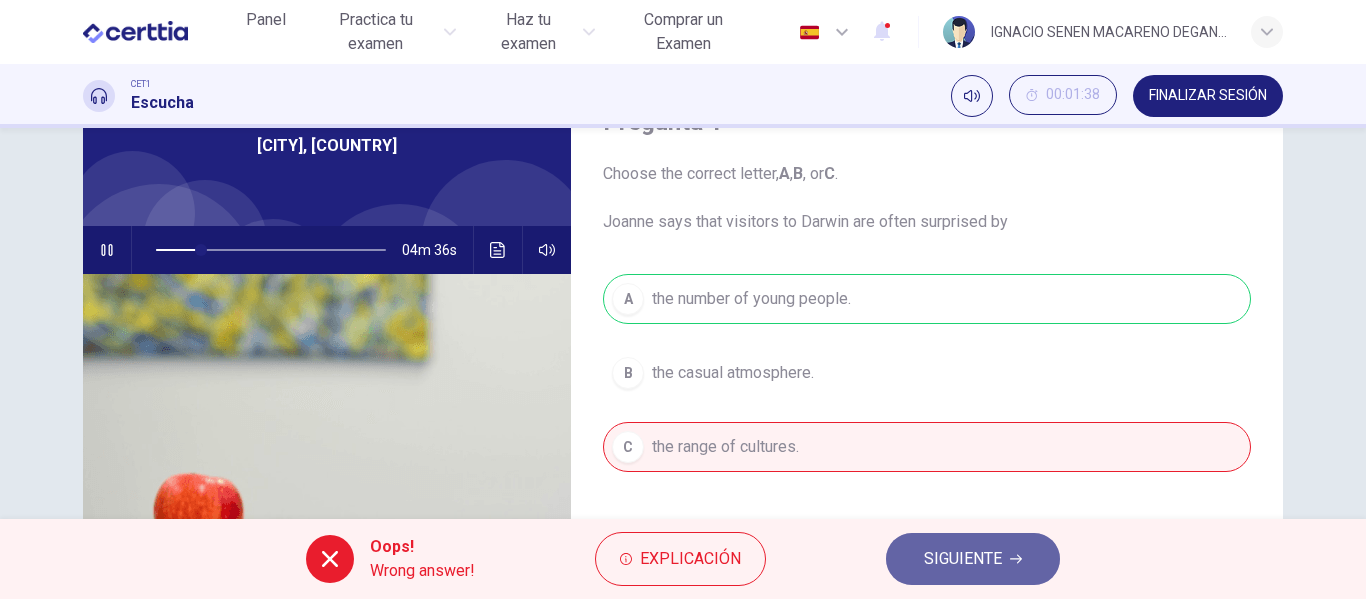 click on "SIGUIENTE" at bounding box center [963, 559] 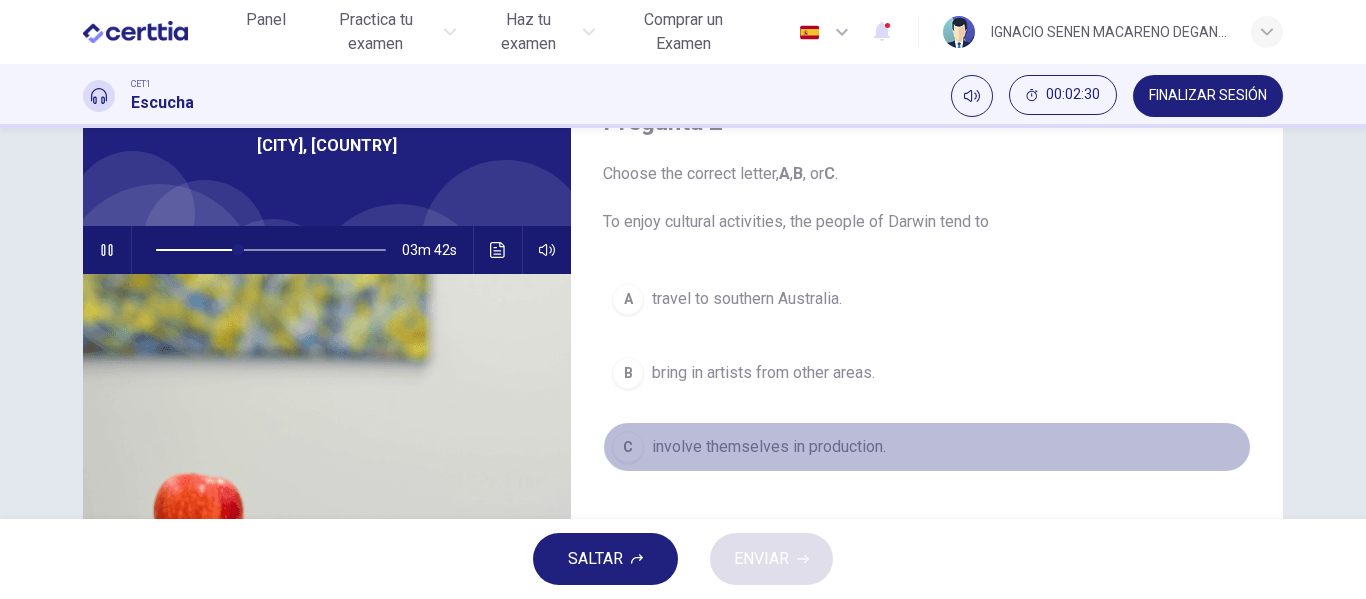 click on "involve themselves in production." at bounding box center [747, 299] 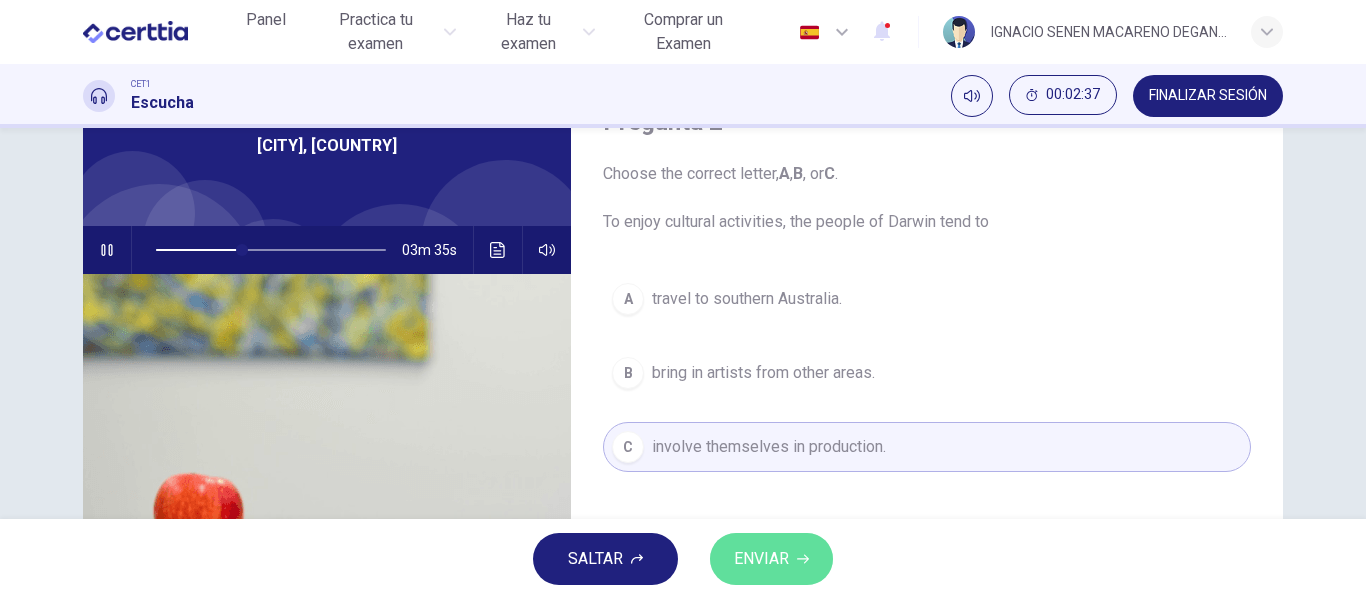 click on "ENVIAR" at bounding box center (771, 559) 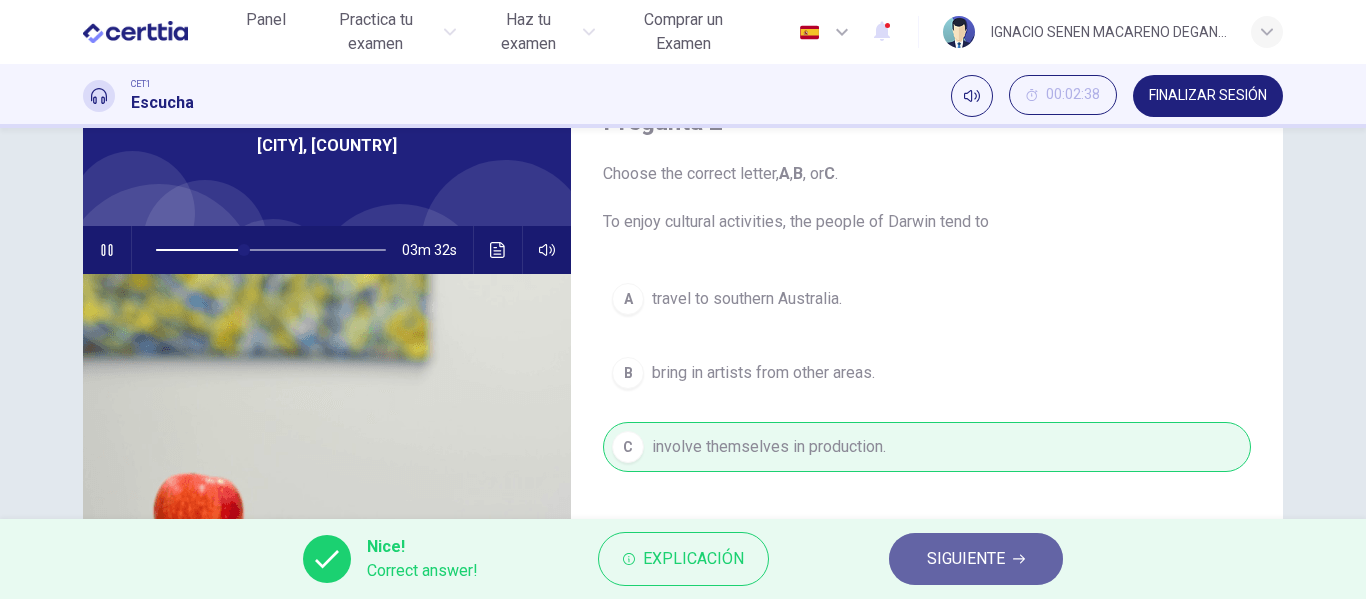 click on "SIGUIENTE" at bounding box center [966, 559] 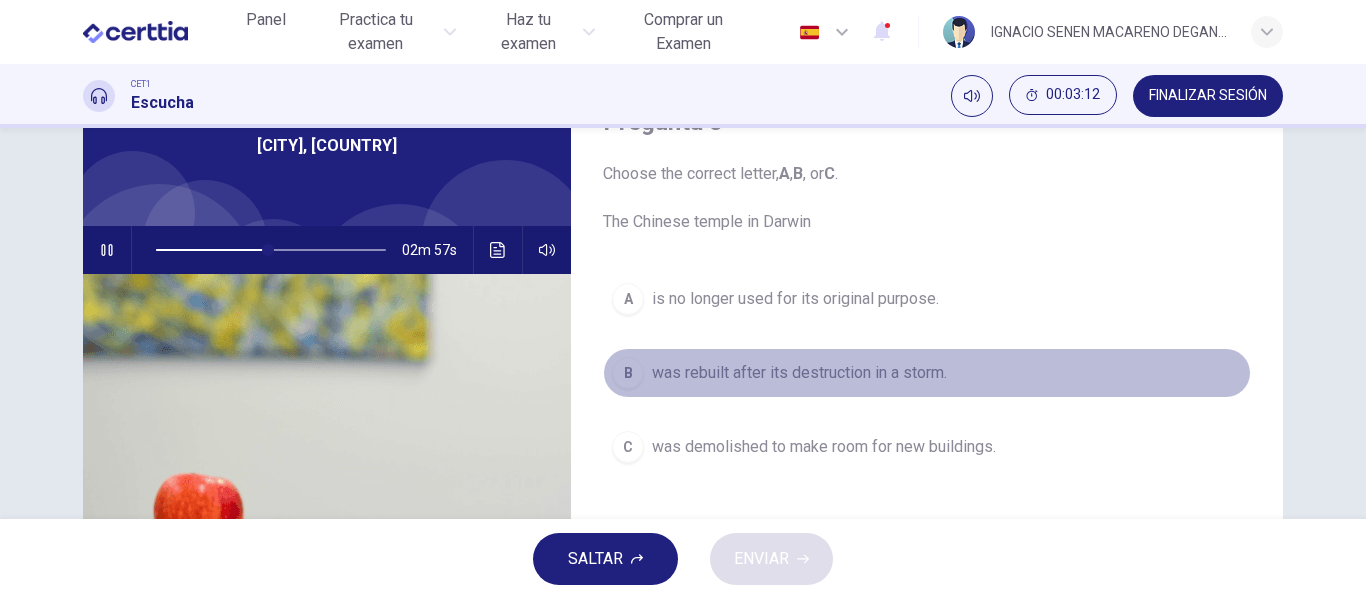 click on "was rebuilt after its destruction in a storm." at bounding box center (795, 299) 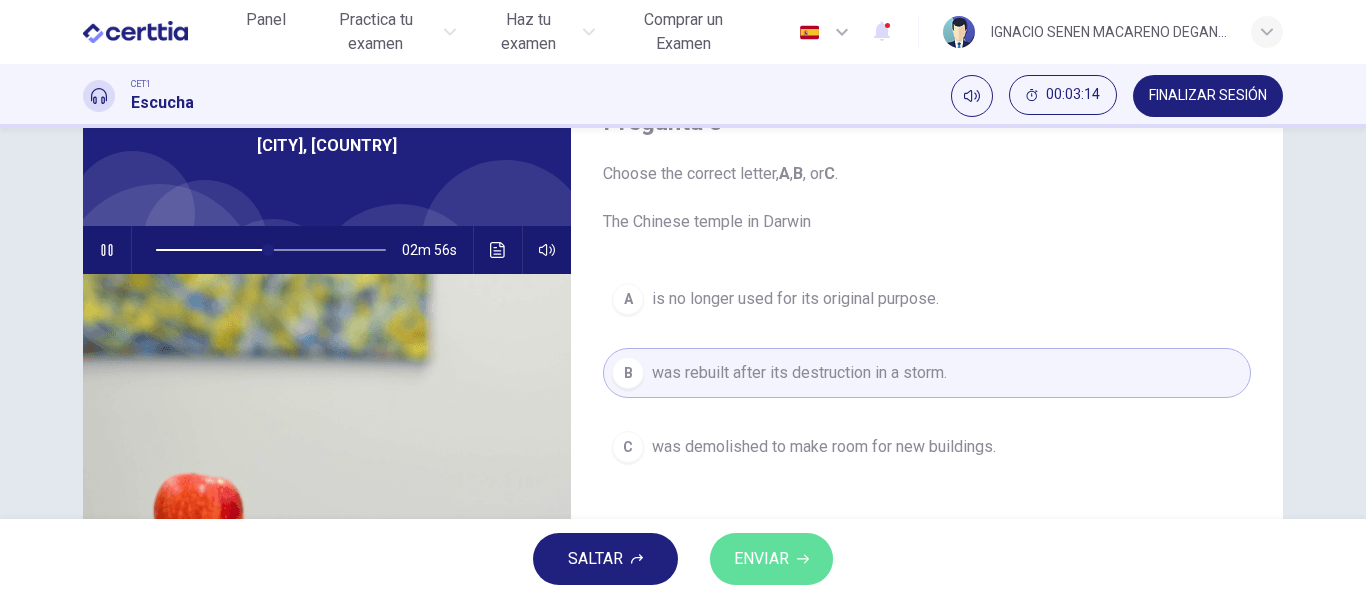 click on "ENVIAR" at bounding box center [761, 559] 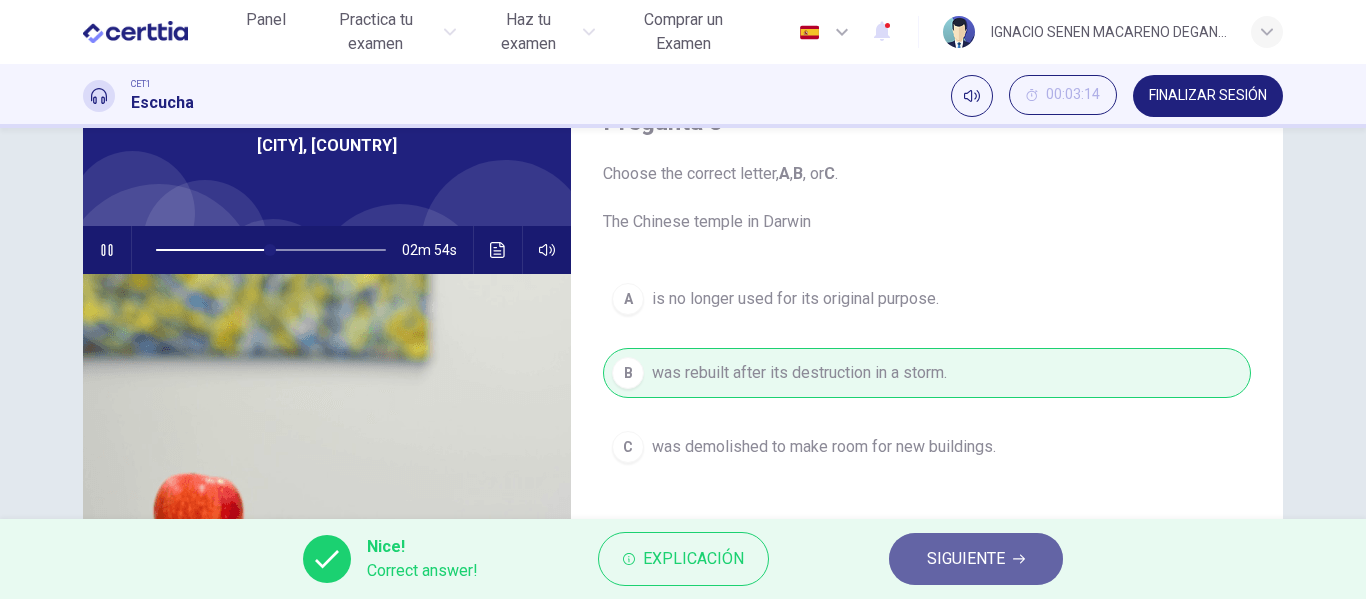 click on "SIGUIENTE" at bounding box center (966, 559) 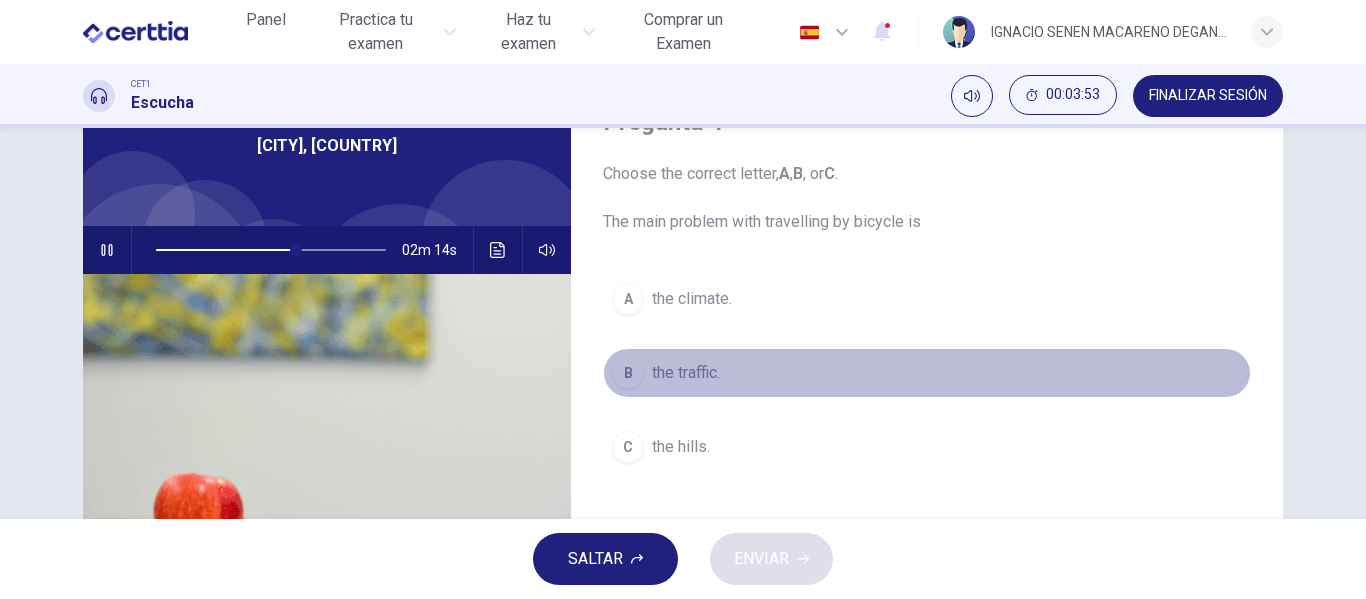 click on "the traffic." at bounding box center (692, 299) 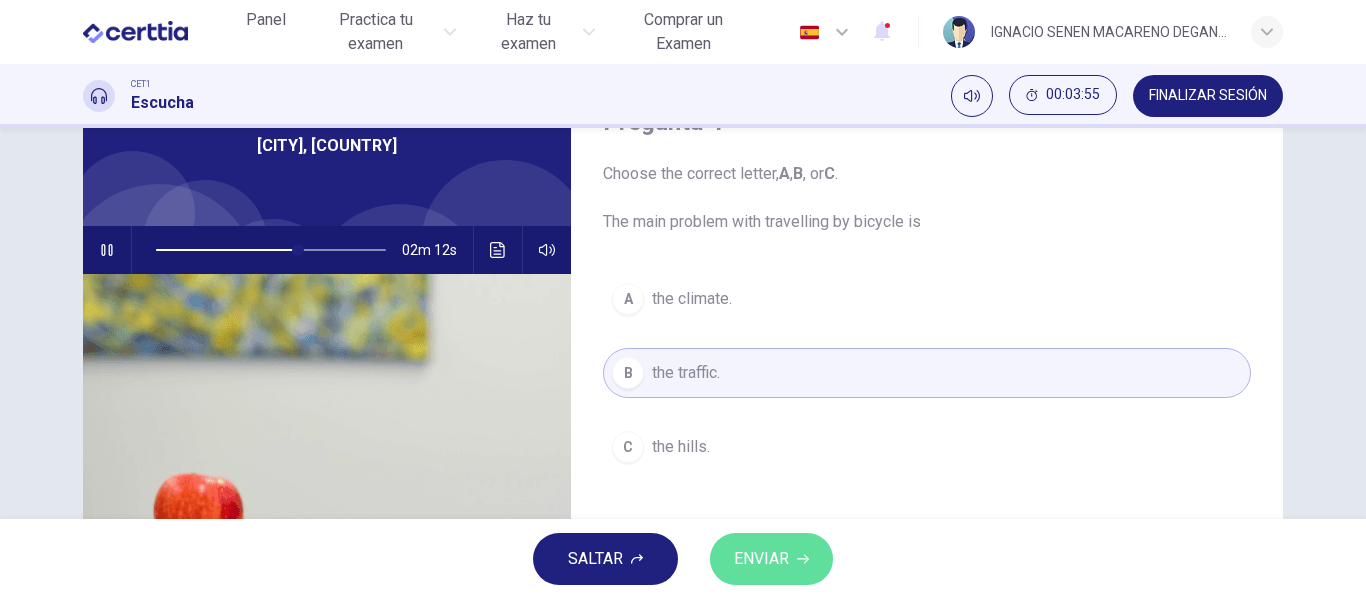 click on "ENVIAR" at bounding box center (761, 559) 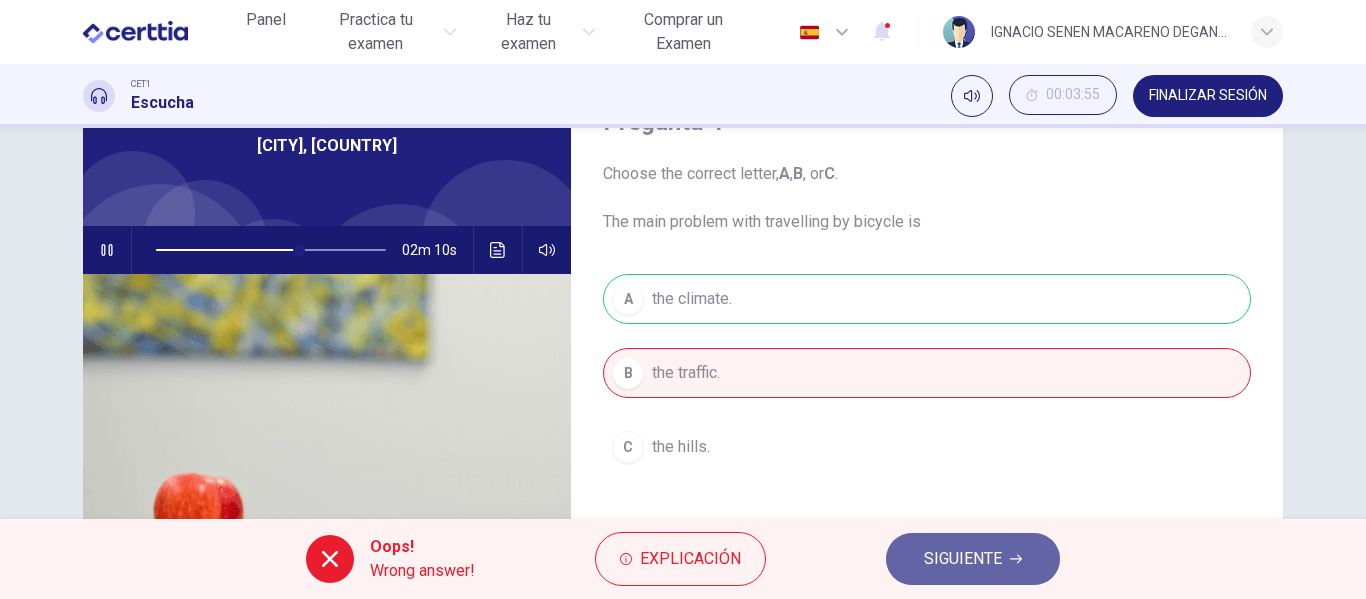 click on "SIGUIENTE" at bounding box center [963, 559] 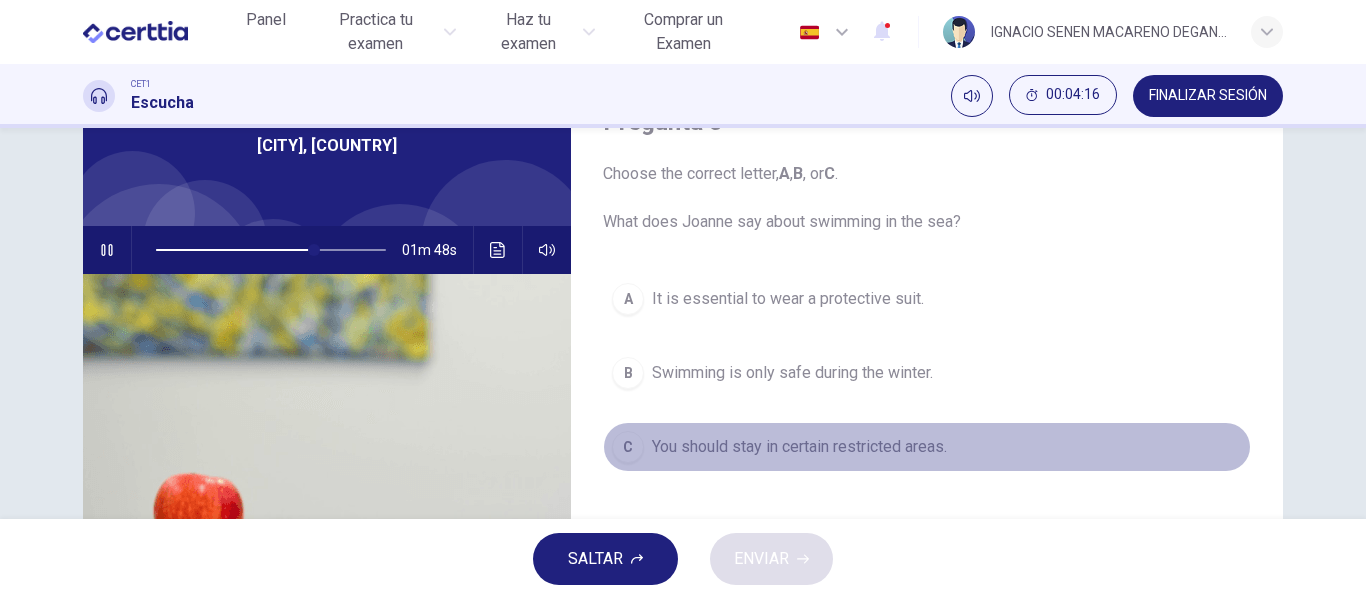 click on "You should stay in certain restricted areas." at bounding box center (788, 299) 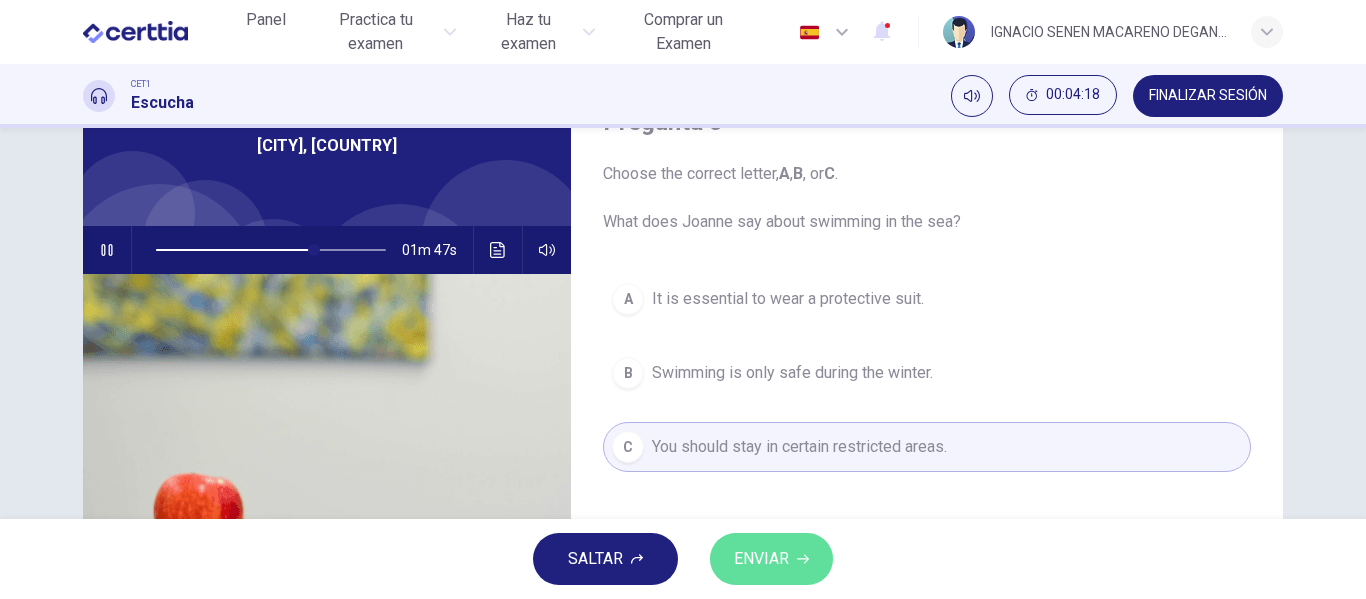 click on "ENVIAR" at bounding box center (761, 559) 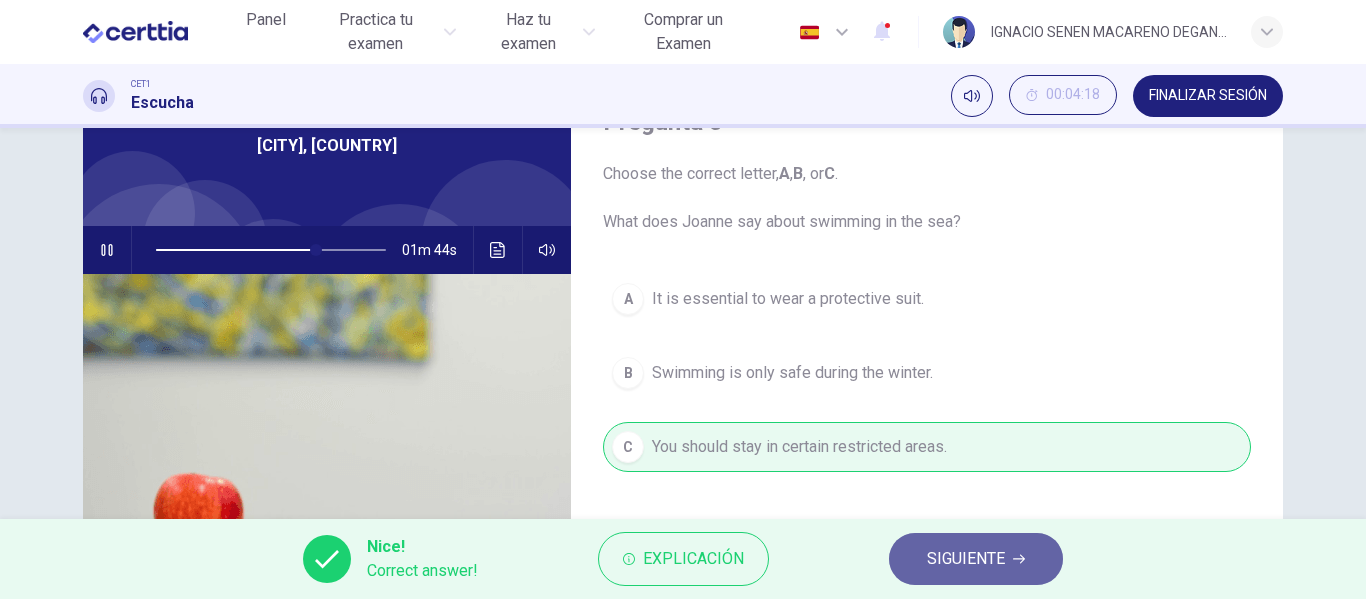 click on "SIGUIENTE" at bounding box center (966, 559) 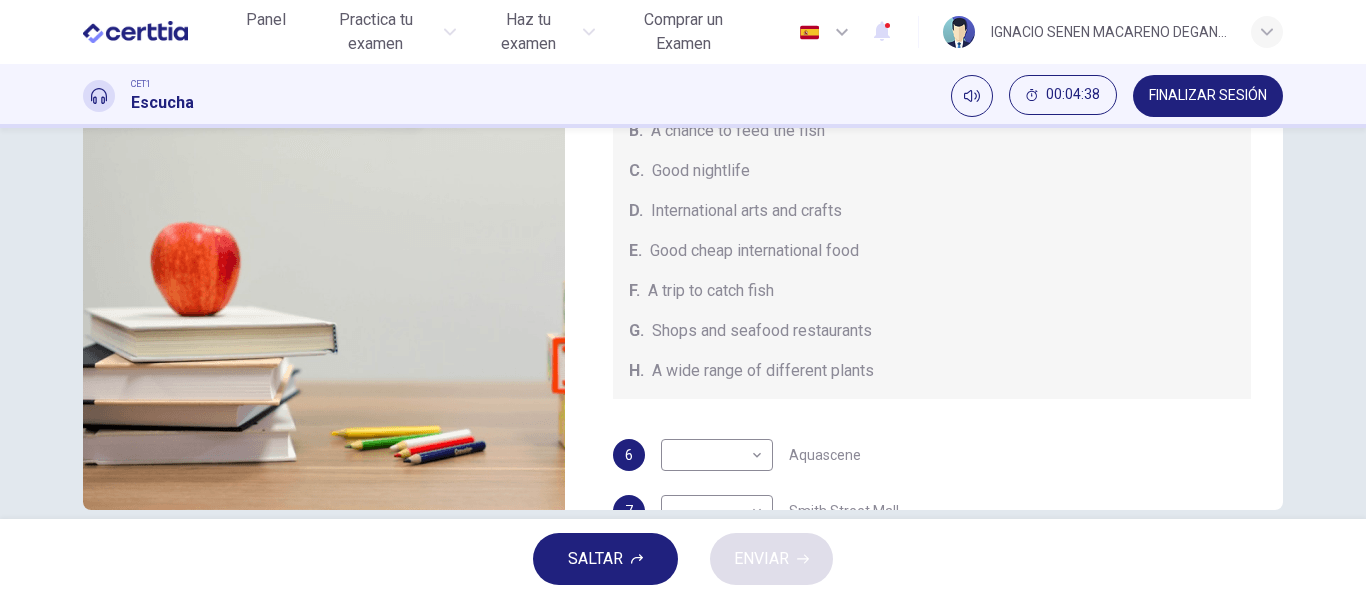 scroll, scrollTop: 384, scrollLeft: 0, axis: vertical 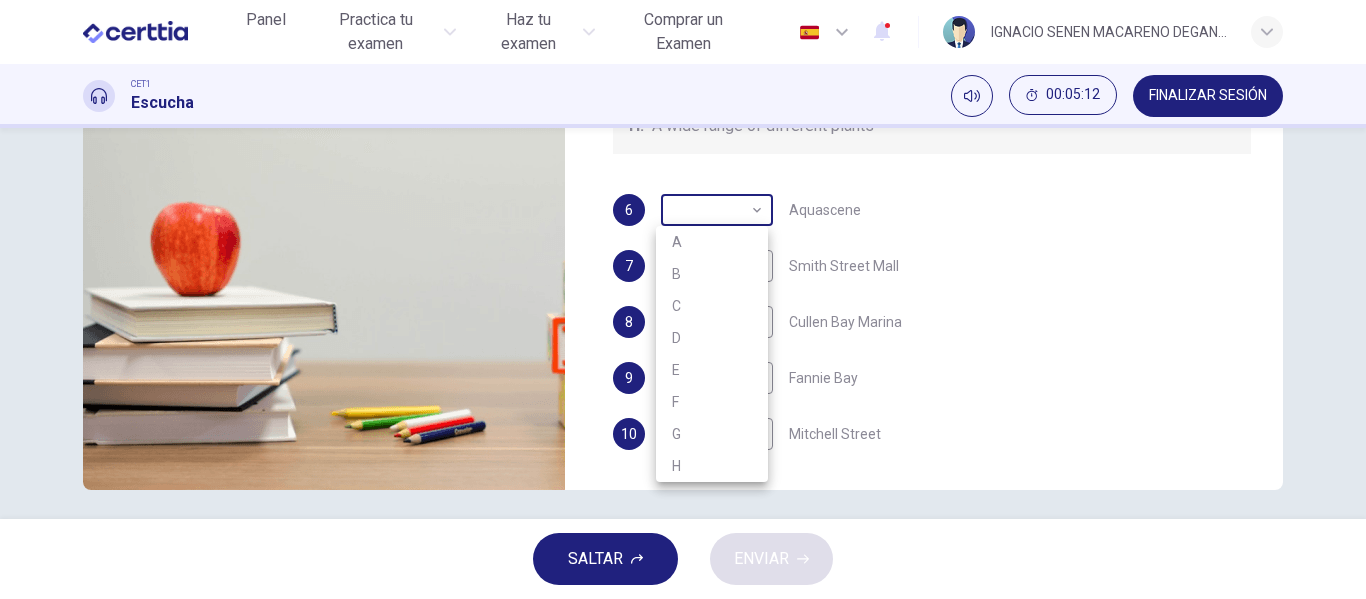 click on "Este sitio utiliza cookies, como se explica en nuestra  Política de Privacidad . Si acepta el uso de cookies, haga clic en el botón Aceptar y continúe navegando por nuestro sitio.   Política de Privacidad Aceptar Panel Practica tu examen Haz tu examen Comprar un Examen Español ** ​ [FIRST] [LAST] [LAST] DEGANTE CET1 Escucha 00:05:12 FINALIZAR SESIÓN Preguntas 6 - 10 Choose your answers from the box and write the correct letter  A-H  next to the questions below.
What can you find at each of the places below? A. A flower market B. A chance to feed the fish C. Good nightlife D. International arts and crafts E. Good cheap international food F. A trip to catch fish G. Shops and seafood restaurants H. A wide range of different plants 6 ​ ​ Aquascene 7 ​ ​ Smith Street Mall 8 ​ ​ Cullen Bay Marina 9 ​ ​ Fannie Bay 10 ​ ​ Mitchell Street [CITY], [COUNTRY] 00m 50s SALTAR ENVIAR Certtia | Plataforma de certificación de Inglés por Internet SEP Panel Practica tu examen Haz tu examen   1 A" at bounding box center [683, 299] 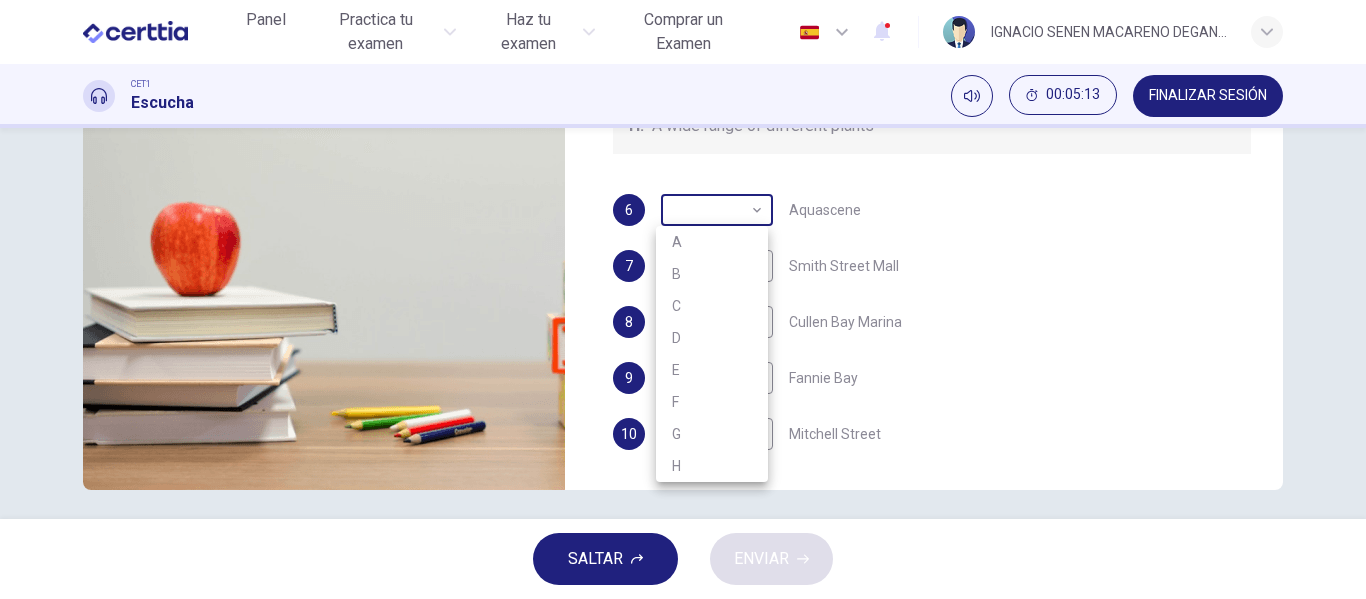 click at bounding box center (683, 299) 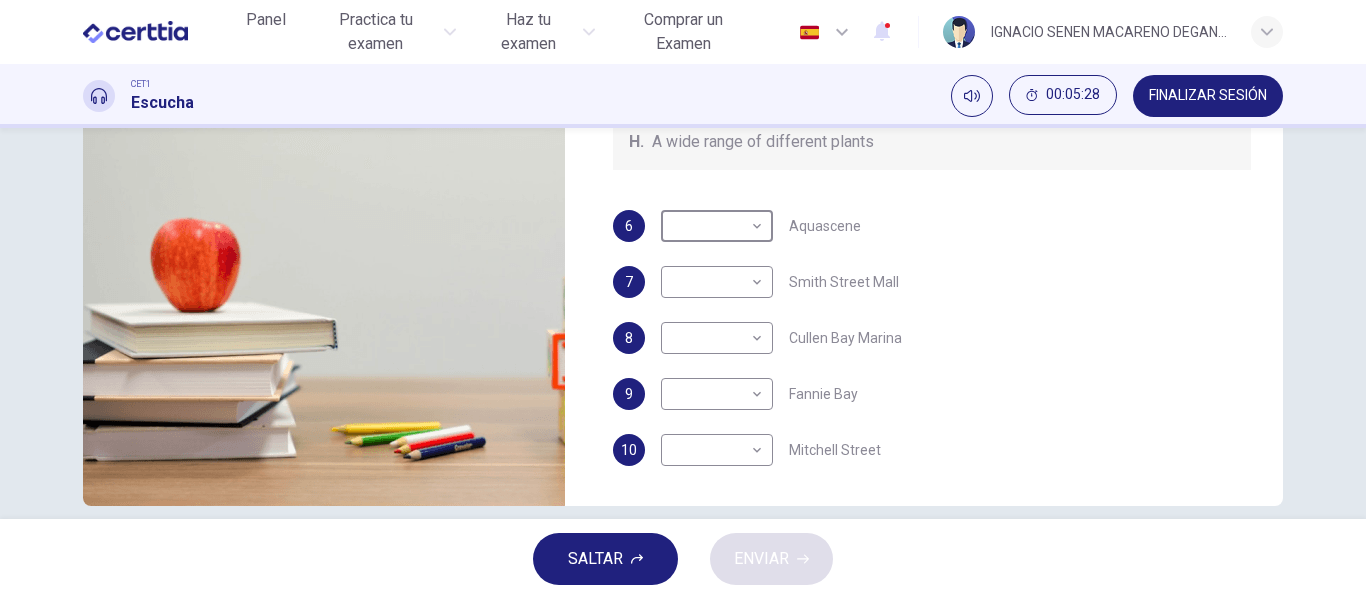scroll, scrollTop: 365, scrollLeft: 0, axis: vertical 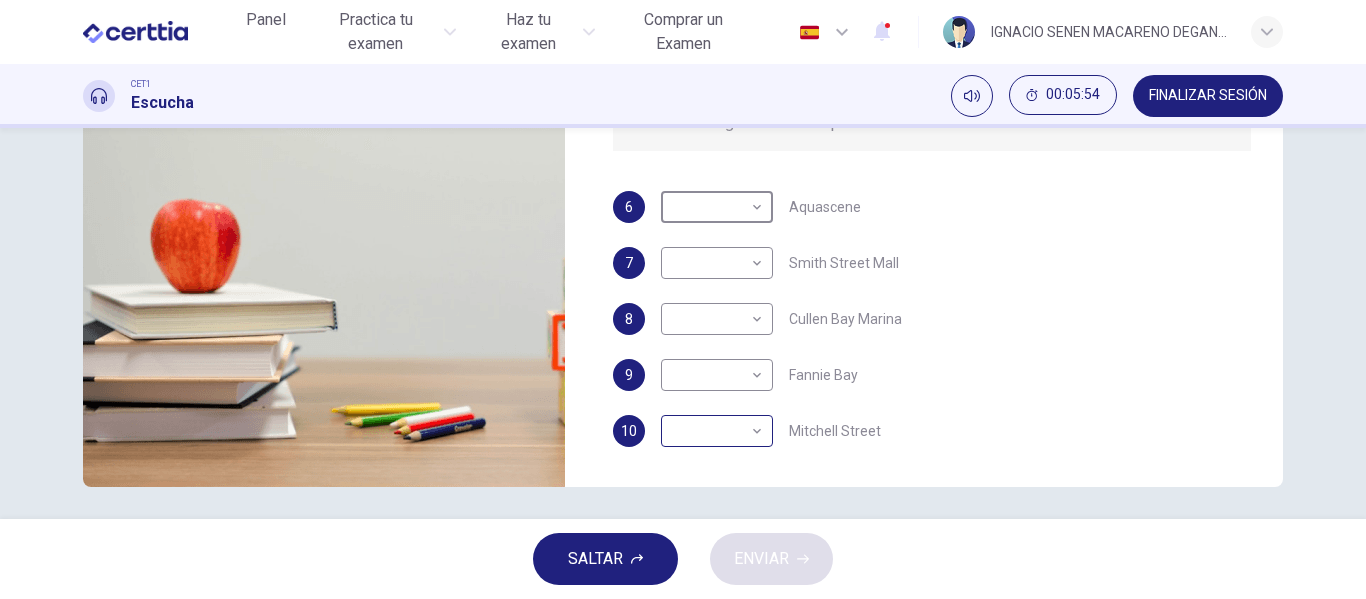 click on "Este sitio utiliza cookies, como se explica en nuestra  Política de Privacidad . Si acepta el uso de cookies, haga clic en el botón Aceptar y continúe navegando por nuestro sitio.   Política de Privacidad Aceptar Panel Practica tu examen Haz tu examen Comprar un Examen Español ** ​ IGNACIO SENEN MACARENO DEGANTE CET1 Escucha 00:05:54 FINALIZAR SESIÓN Preguntas 6 - 10 Choose your answers from the box and write the correct letter  A-H  next to the questions below.
What can you find at each of the places below? A. A flower market B. A chance to feed the fish C. Good nightlife D. International arts and crafts E. Good cheap international food F. A trip to catch fish G. Shops and seafood restaurants H. A wide range of different plants 6 ​ ​ Aquascene 7 ​ ​ Smith Street Mall 8 ​ ​ Cullen Bay Marina 9 ​ ​ Fannie Bay 10 ​ ​ Mitchell Street [CITY], [COUNTRY] 00m 08s SALTAR ENVIAR Certtia | Plataforma de certificación de Inglés por Internet SEP Panel Practica tu examen Haz tu examen   1" at bounding box center (683, 299) 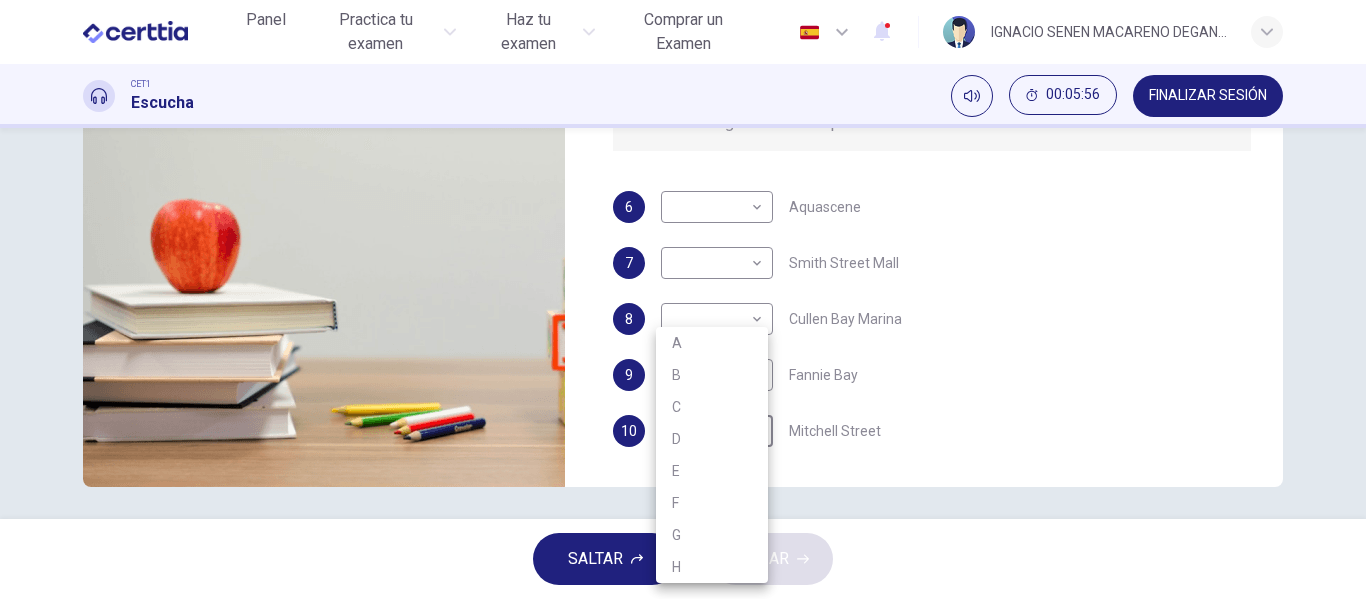 click at bounding box center (683, 299) 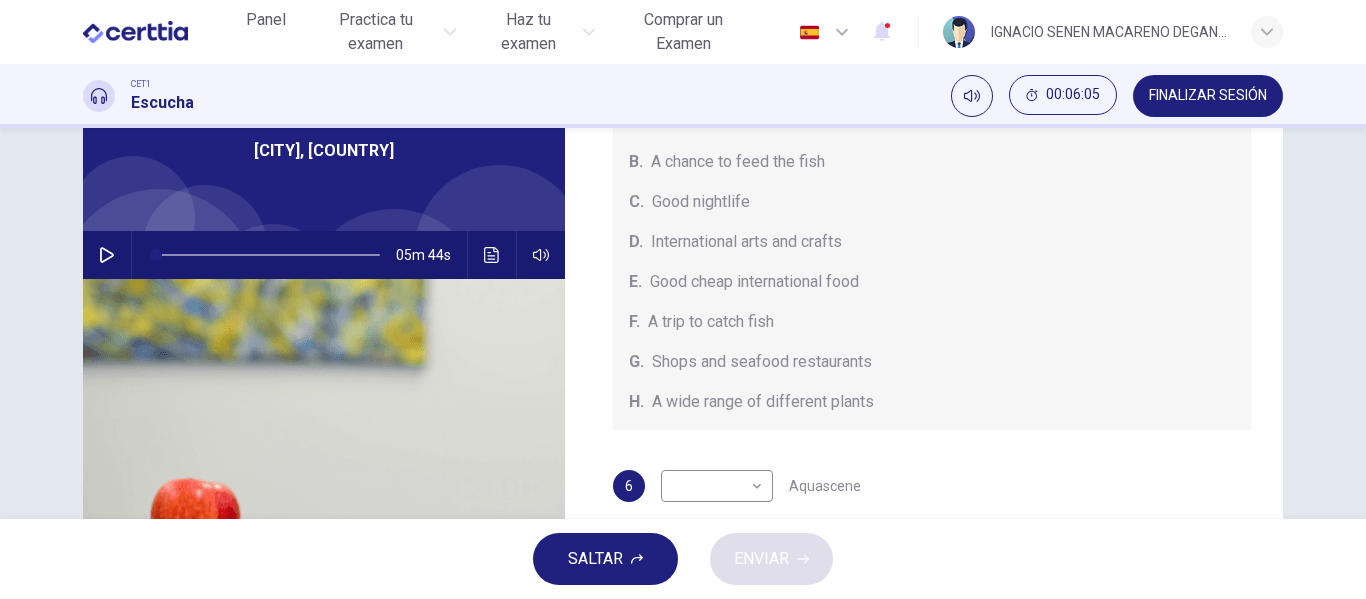 scroll, scrollTop: 103, scrollLeft: 0, axis: vertical 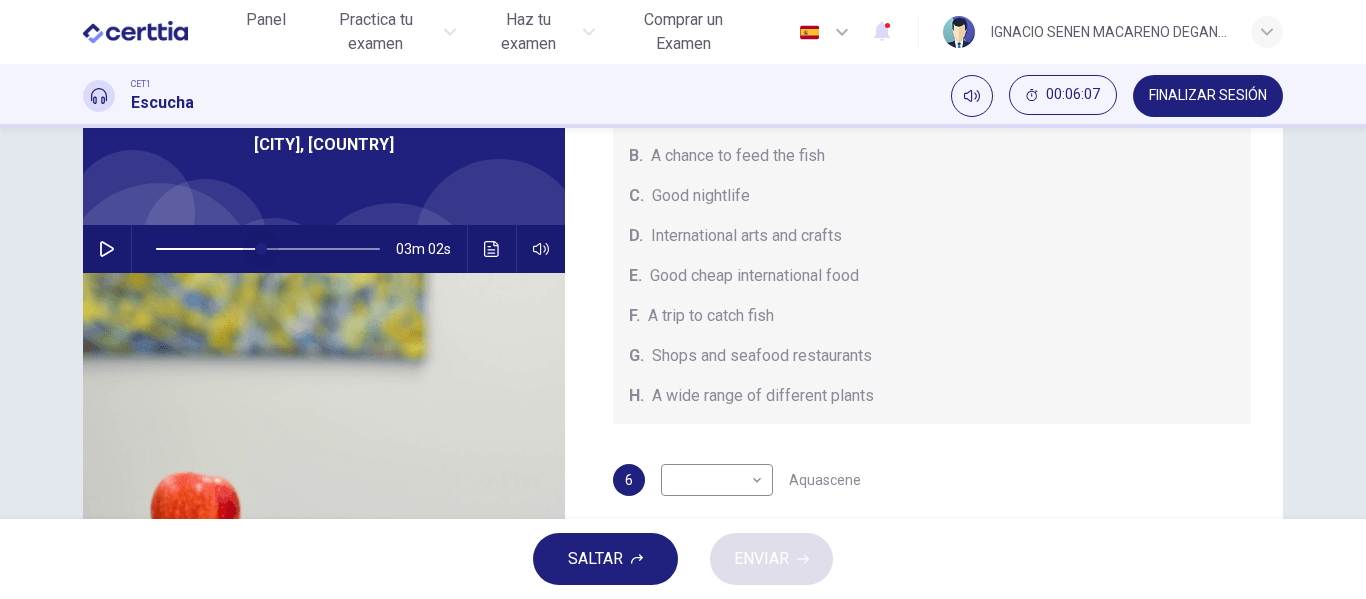 click at bounding box center [268, 249] 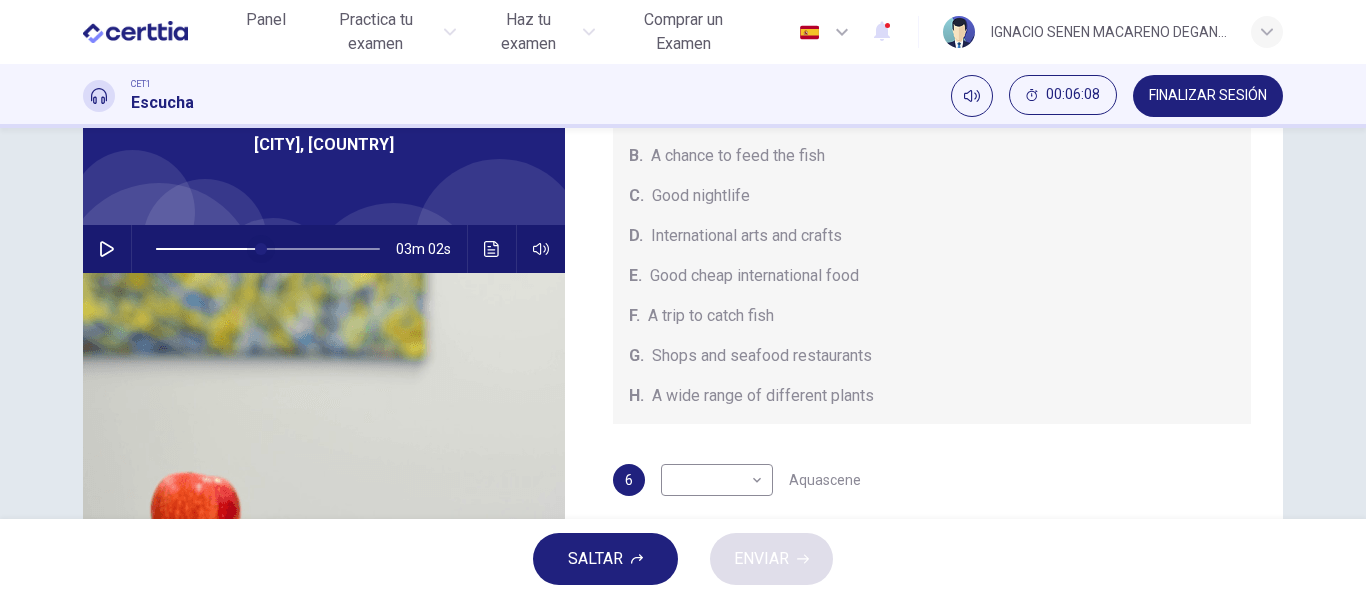 click at bounding box center (261, 249) 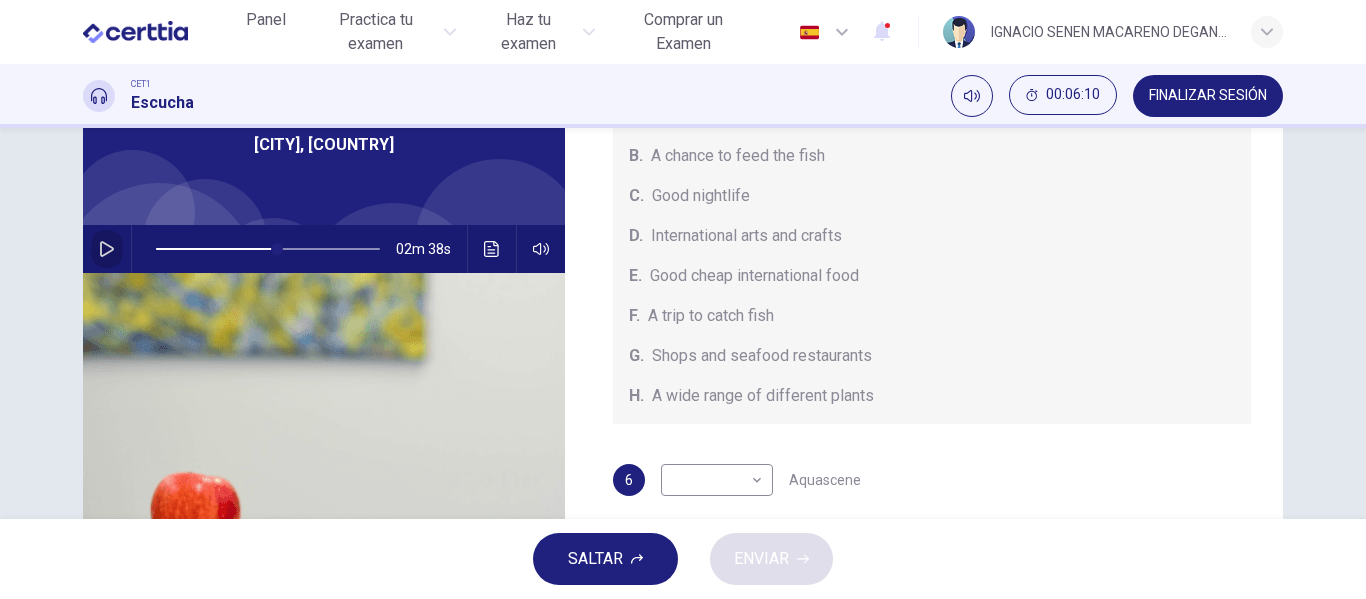 click at bounding box center [107, 249] 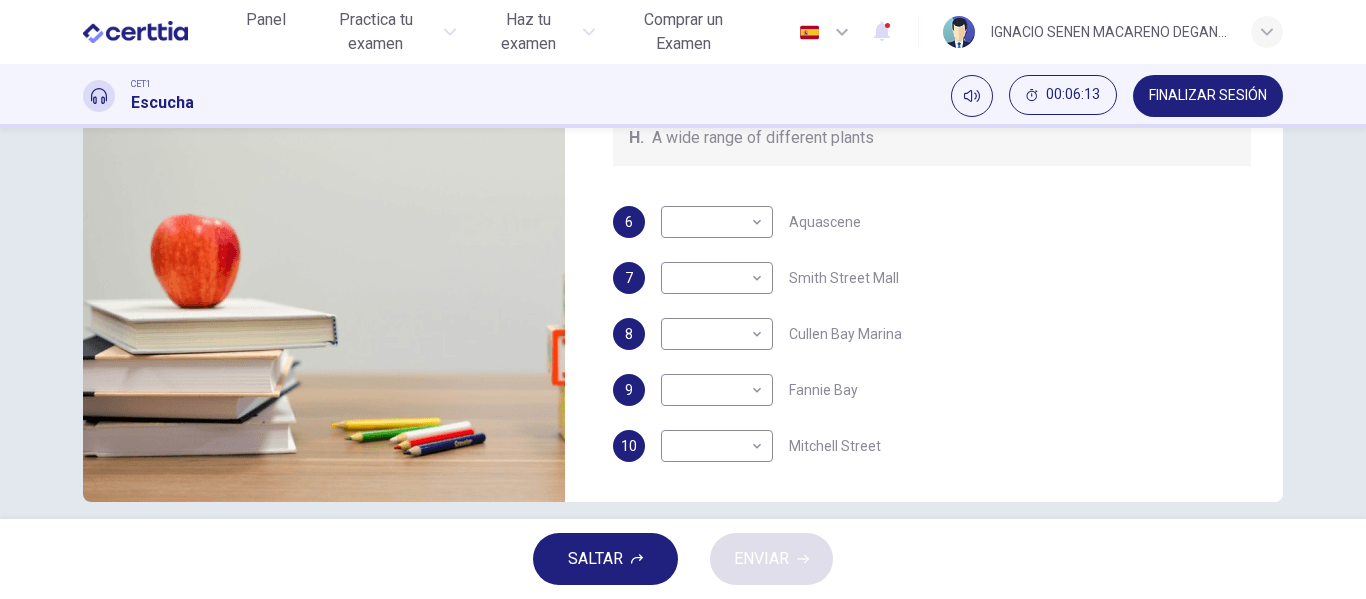 scroll, scrollTop: 354, scrollLeft: 0, axis: vertical 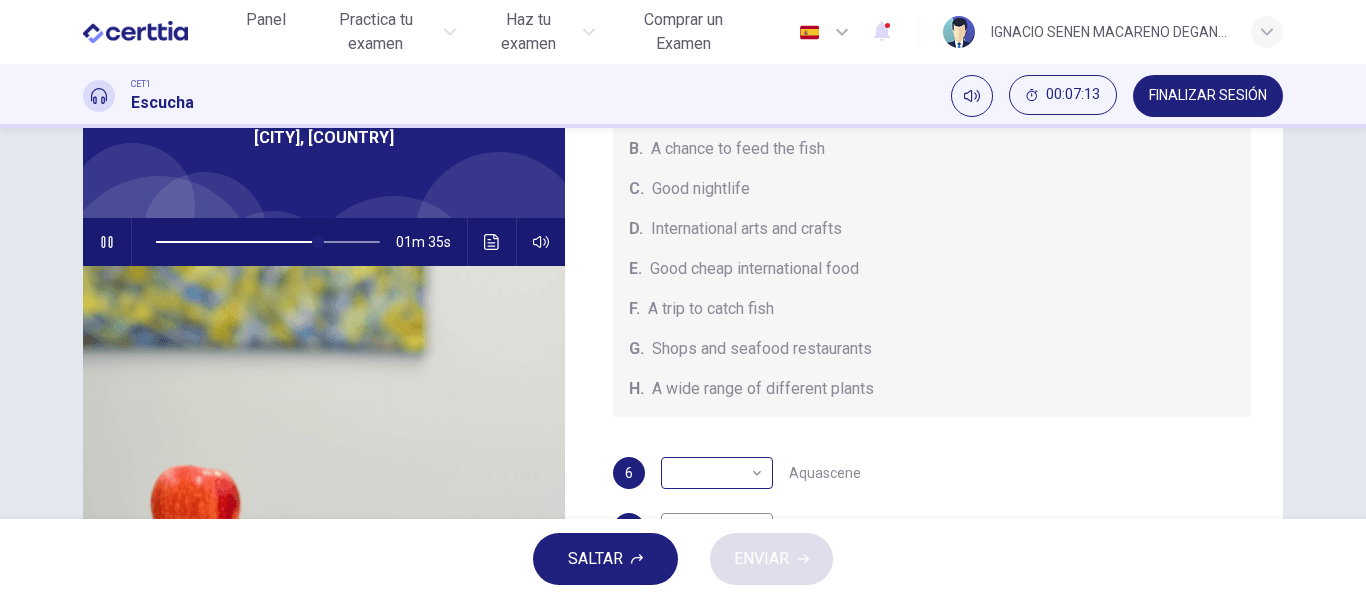 click on "Este sitio utiliza cookies, como se explica en nuestra  Política de Privacidad . Si acepta el uso de cookies, haga clic en el botón Aceptar y continúe navegando por nuestro sitio.   Política de Privacidad Aceptar Panel Practica tu examen Haz tu examen Comprar un Examen Español ** ​ [FIRST] [LAST] [LAST] DEGANTE CET1 Escucha 00:07:13 FINALIZAR SESIÓN Preguntas 6 - 10 Choose your answers from the box and write the correct letter  A-H  next to the questions below.
What can you find at each of the places below? A. A flower market B. A chance to feed the fish C. Good nightlife D. International arts and crafts E. Good cheap international food F. A trip to catch fish G. Shops and seafood restaurants H. A wide range of different plants 6 ​ ​ Aquascene 7 ​ ​ Smith Street Mall 8 ​ ​ Cullen Bay Marina 9 ​ ​ Fannie Bay 10 ​ ​ Mitchell Street [CITY], [COUNTRY] 01m 35s SALTAR ENVIAR Certtia | Plataforma de certificación de Inglés por Internet SEP Panel Practica tu examen Haz tu examen   1" at bounding box center (683, 299) 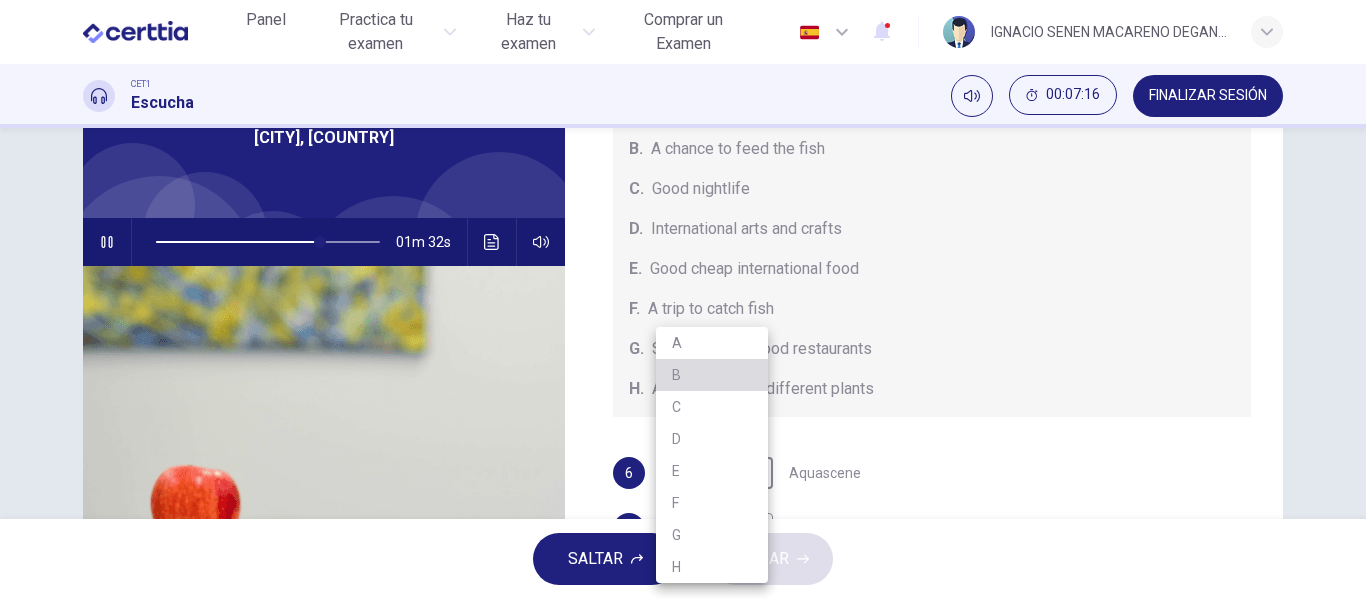 click on "B" at bounding box center (712, 375) 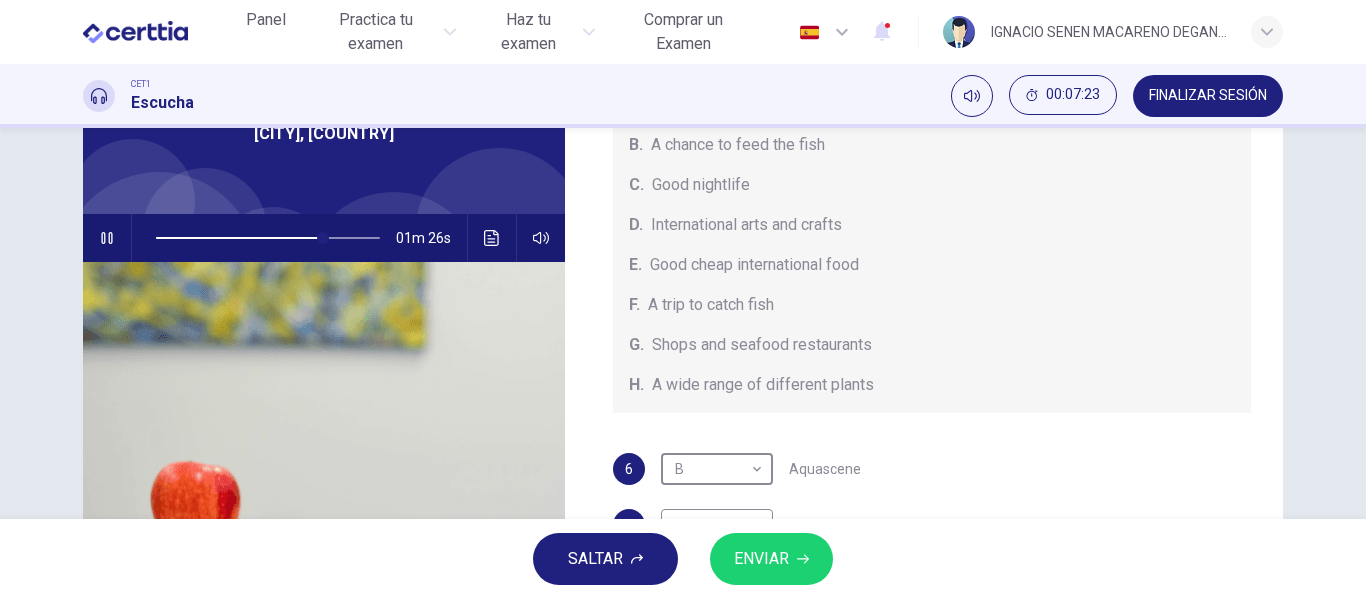scroll, scrollTop: 116, scrollLeft: 0, axis: vertical 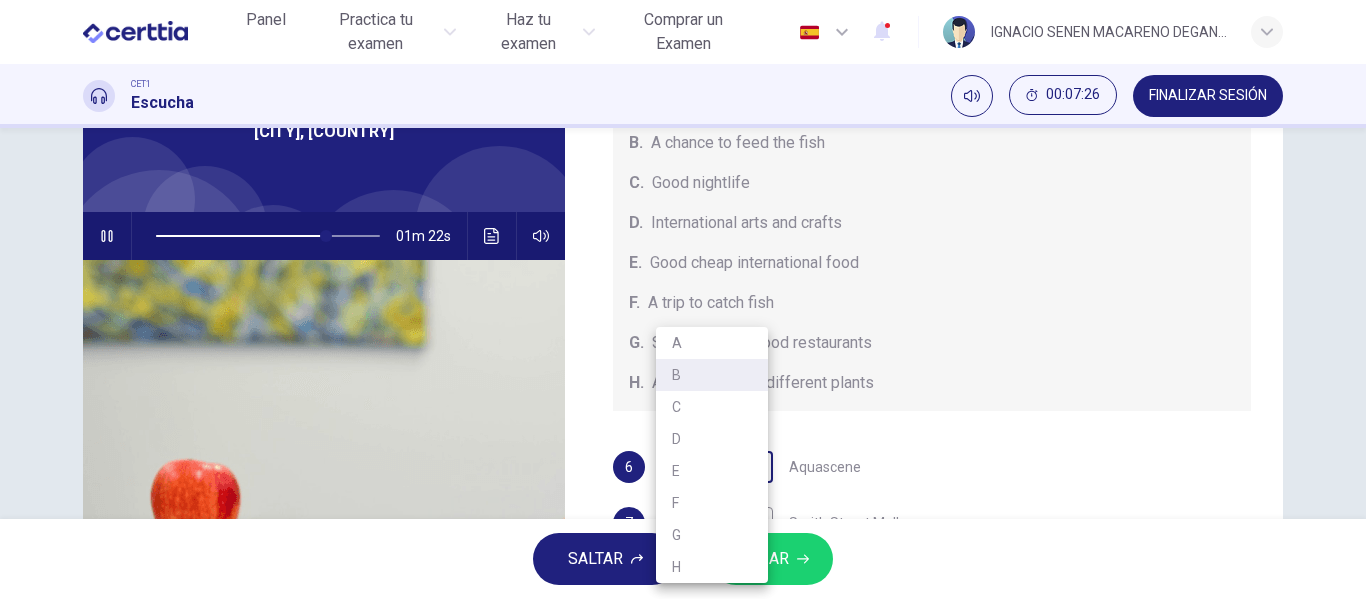 click on "Este sitio utiliza cookies, como se explica en nuestra  Política de Privacidad . Si acepta el uso de cookies, haga clic en el botón Aceptar y continúe navegando por nuestro sitio.   Política de Privacidad Aceptar Panel Practica tu examen Haz tu examen Comprar un Examen Español ** ​ [FIRST] [LAST] [LAST] DEGANTE CET1 Escucha 00:07:26 FINALIZAR SESIÓN Preguntas 6 - 10 Choose your answers from the box and write the correct letter  A-H  next to the questions below.
What can you find at each of the places below? A. A flower market B. A chance to feed the fish C. Good nightlife D. International arts and crafts E. Good cheap international food F. A trip to catch fish G. Shops and seafood restaurants H. A wide range of different plants 6 B * ​ Aquascene 7 ​ ​ Smith Street Mall 8 ​ ​ Cullen Bay Marina 9 ​ ​ Fannie Bay 10 ​ ​ Mitchell Street [CITY], [COUNTRY] 01m 22s SALTAR ENVIAR Certtia | Plataforma de certificación de Inglés por Internet SEP Panel Practica tu examen Haz tu examen   1 A" at bounding box center (683, 299) 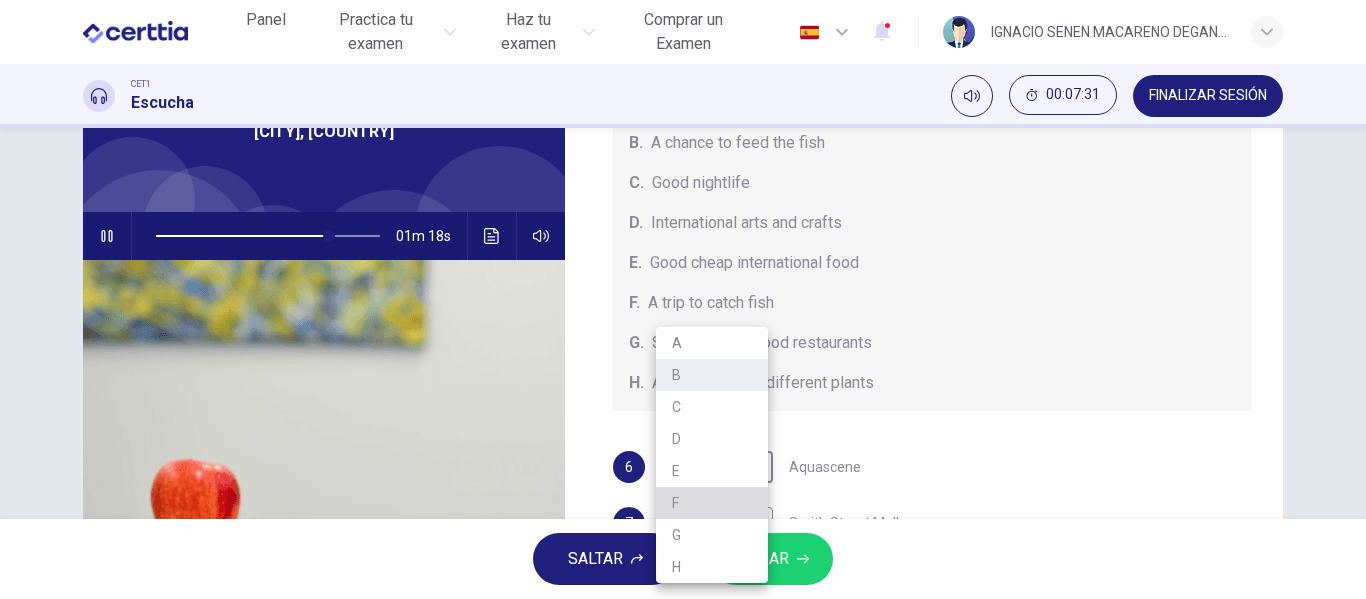 click on "F" at bounding box center (712, 503) 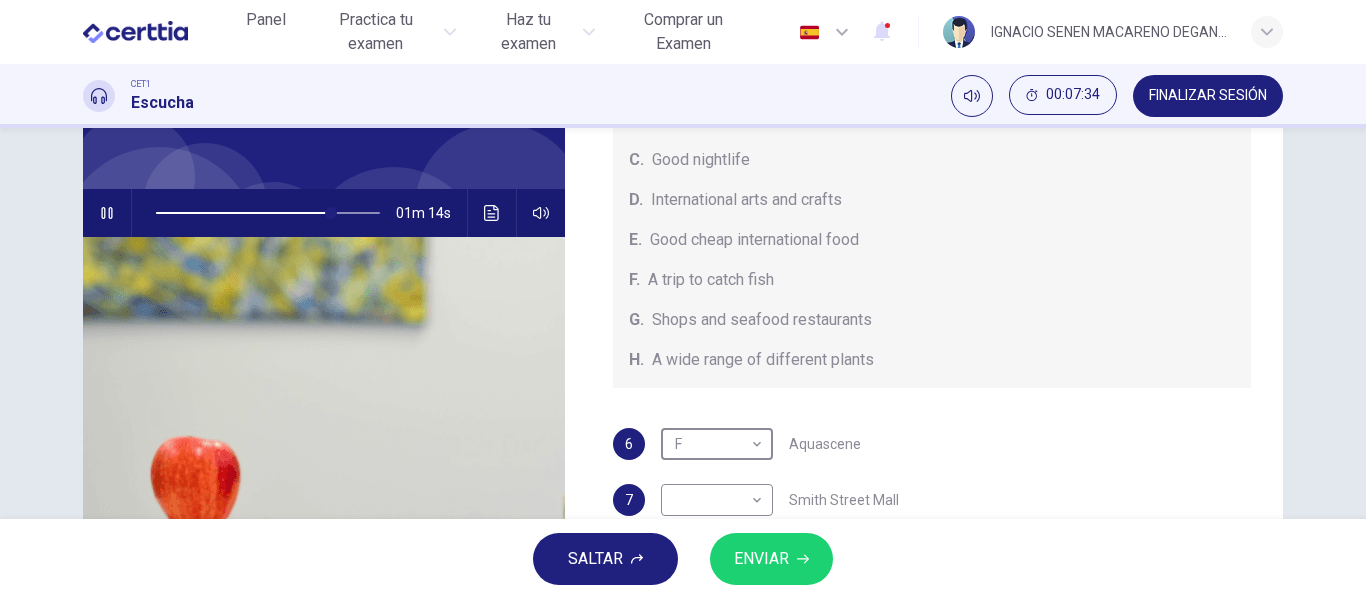 scroll, scrollTop: 137, scrollLeft: 0, axis: vertical 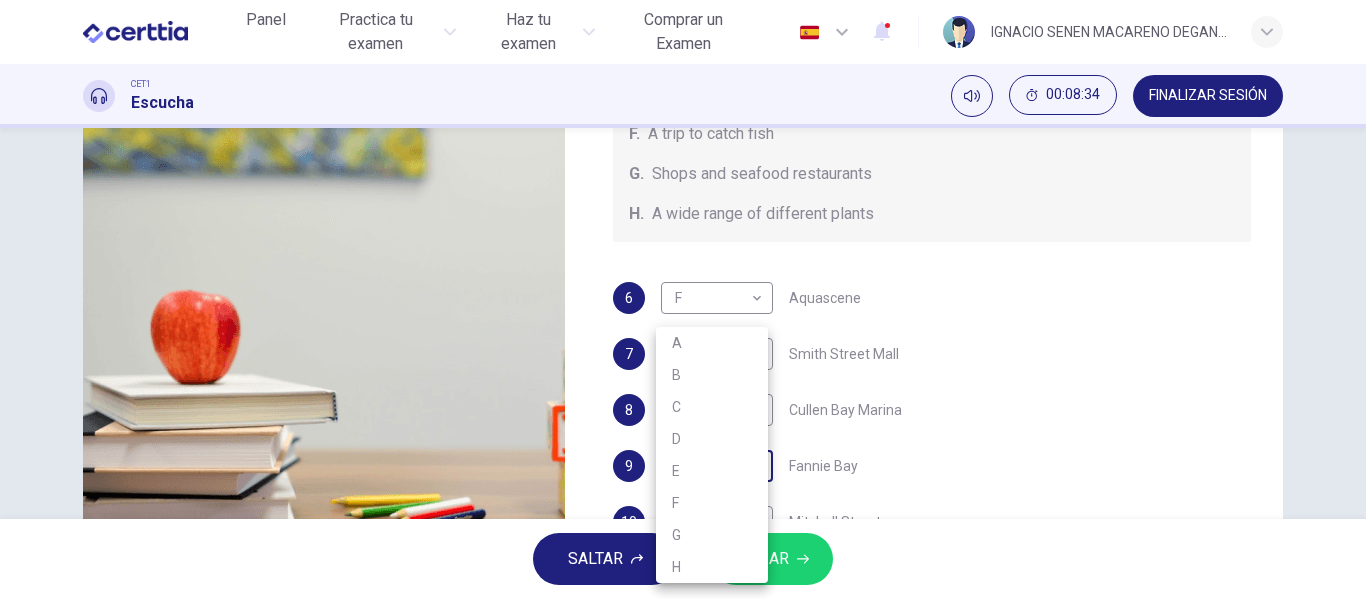 click on "Este sitio utiliza cookies, como se explica en nuestra  Política de Privacidad . Si acepta el uso de cookies, haga clic en el botón Aceptar y continúe navegando por nuestro sitio.   Política de Privacidad Aceptar Panel Practica tu examen Haz tu examen Comprar un Examen Español ** ​ [FIRST] [LAST] [LAST] DEGANTE CET1 Escucha 00:08:34 FINALIZAR SESIÓN Preguntas 6 - 10 Choose your answers from the box and write the correct letter  A-H  next to the questions below.
What can you find at each of the places below? A. A flower market B. A chance to feed the fish C. Good nightlife D. International arts and crafts E. Good cheap international food F. A trip to catch fish G. Shops and seafood restaurants H. A wide range of different plants 6 F * ​ Aquascene 7 ​ ​ Smith Street Mall 8 ​ ​ Cullen Bay Marina 9 ​ ​ Fannie Bay 10 ​ ​ Mitchell Street [CITY], [COUNTRY] 00m 14s SALTAR ENVIAR Certtia | Plataforma de certificación de Inglés por Internet SEP Panel Practica tu examen Haz tu examen   1 A" at bounding box center (683, 299) 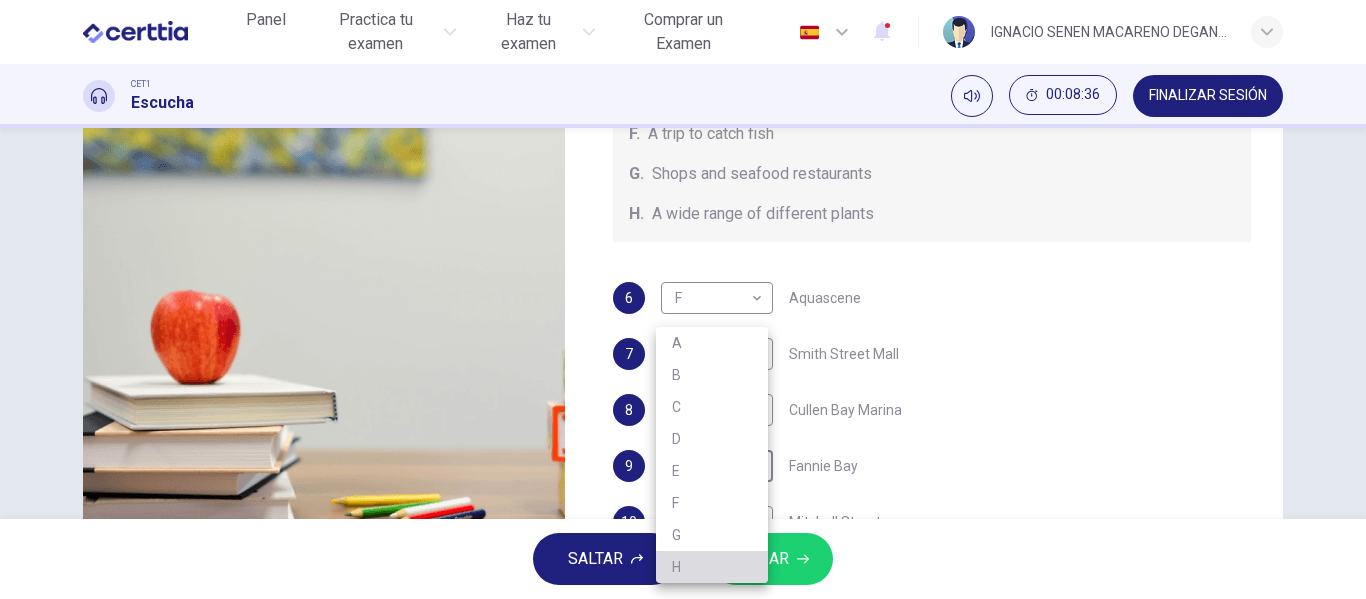 click on "H" at bounding box center (712, 567) 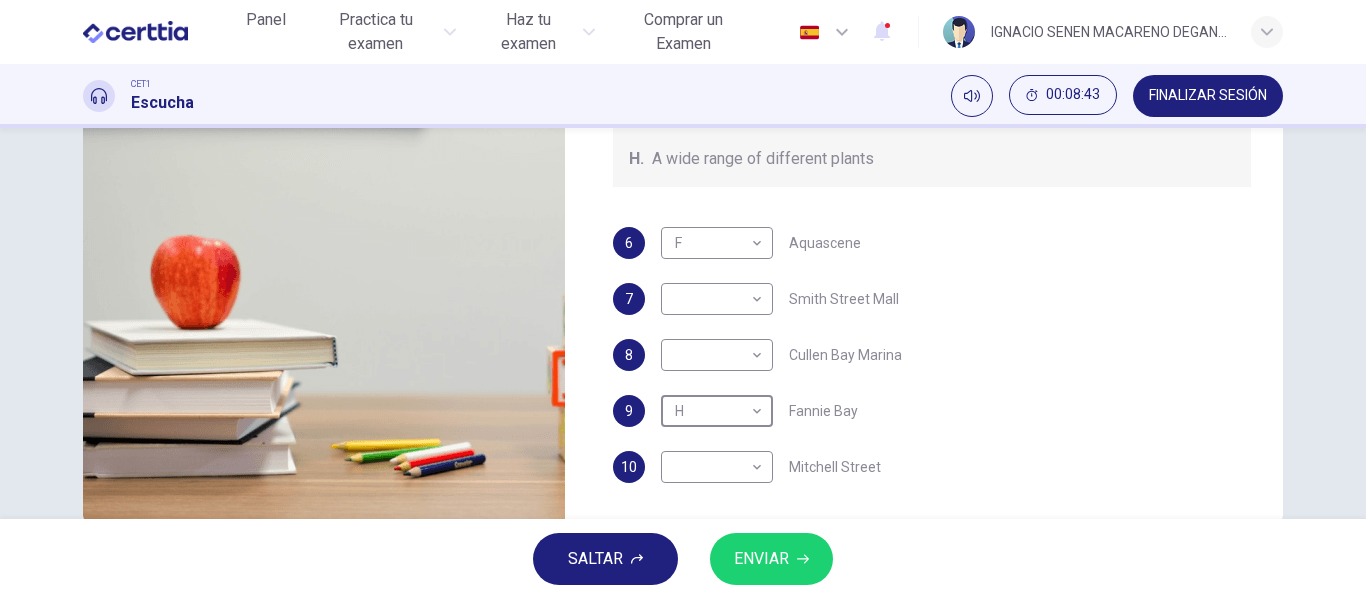 scroll, scrollTop: 384, scrollLeft: 0, axis: vertical 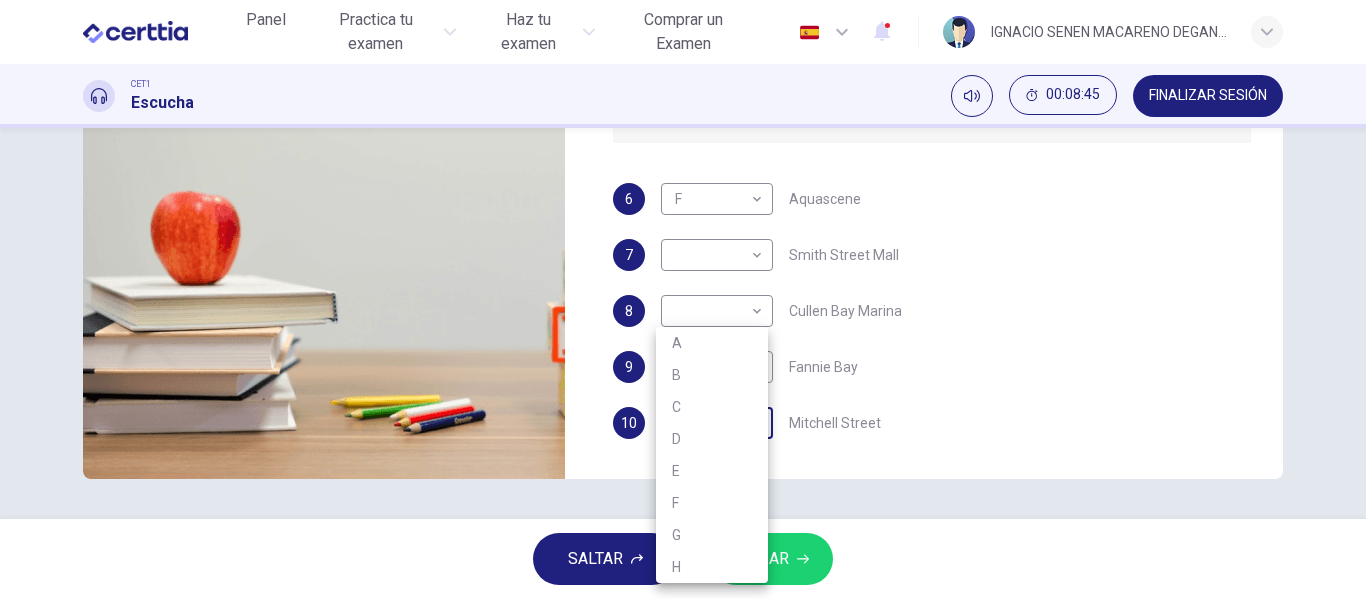 click on "Este sitio utiliza cookies, como se explica en nuestra  Política de Privacidad . Si acepta el uso de cookies, haga clic en el botón Aceptar y continúe navegando por nuestro sitio.   Política de Privacidad Aceptar Panel Practica tu examen Haz tu examen Comprar un Examen Español ** ​ [FIRST] [LAST] [LAST] DEGANTE CET1 Escucha 00:08:45 FINALIZAR SESIÓN Preguntas 6 - 10 Choose your answers from the box and write the correct letter  A-H  next to the questions below.
What can you find at each of the places below? A. A flower market B. A chance to feed the fish C. Good nightlife D. International arts and crafts E. Good cheap international food F. A trip to catch fish G. Shops and seafood restaurants H. A wide range of different plants 6 F * ​ Aquascene 7 ​ ​ Smith Street Mall 8 ​ ​ Cullen Bay Marina 9 H * ​ Fannie Bay 10 ​ ​ Mitchell Street [CITY], [COUNTRY] 00m 03s SALTAR ENVIAR Certtia | Plataforma de certificación de Inglés por Internet SEP Panel Practica tu examen Haz tu examen   1 A" at bounding box center [683, 299] 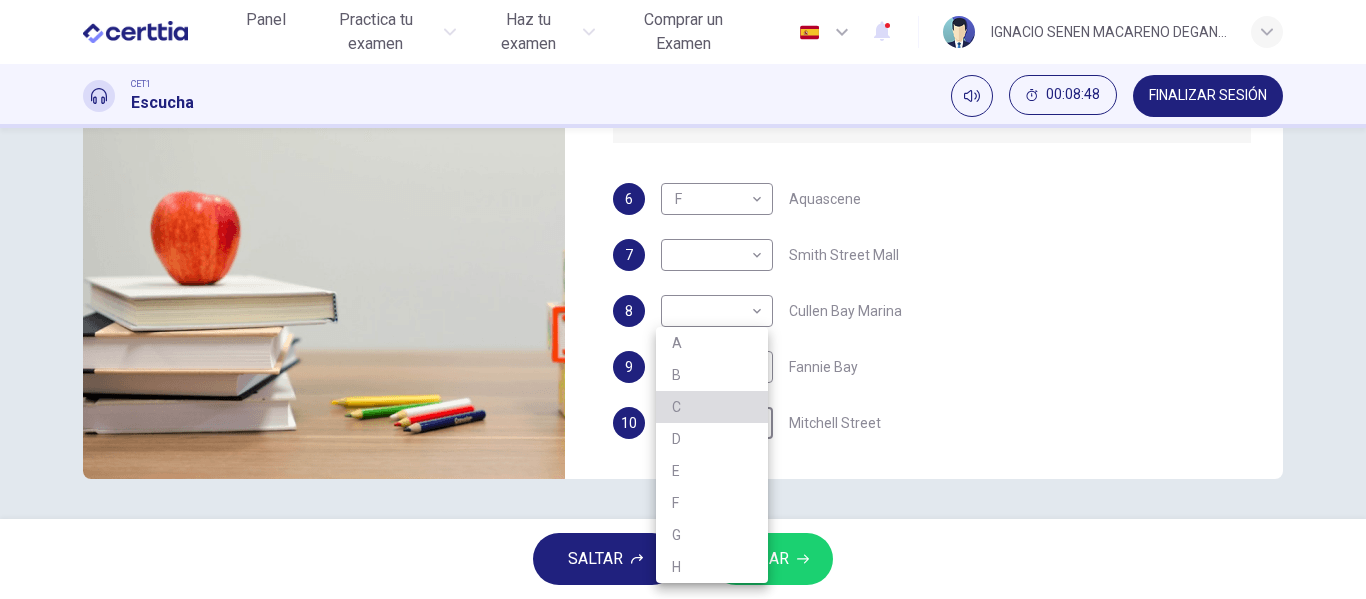 click on "C" at bounding box center (712, 407) 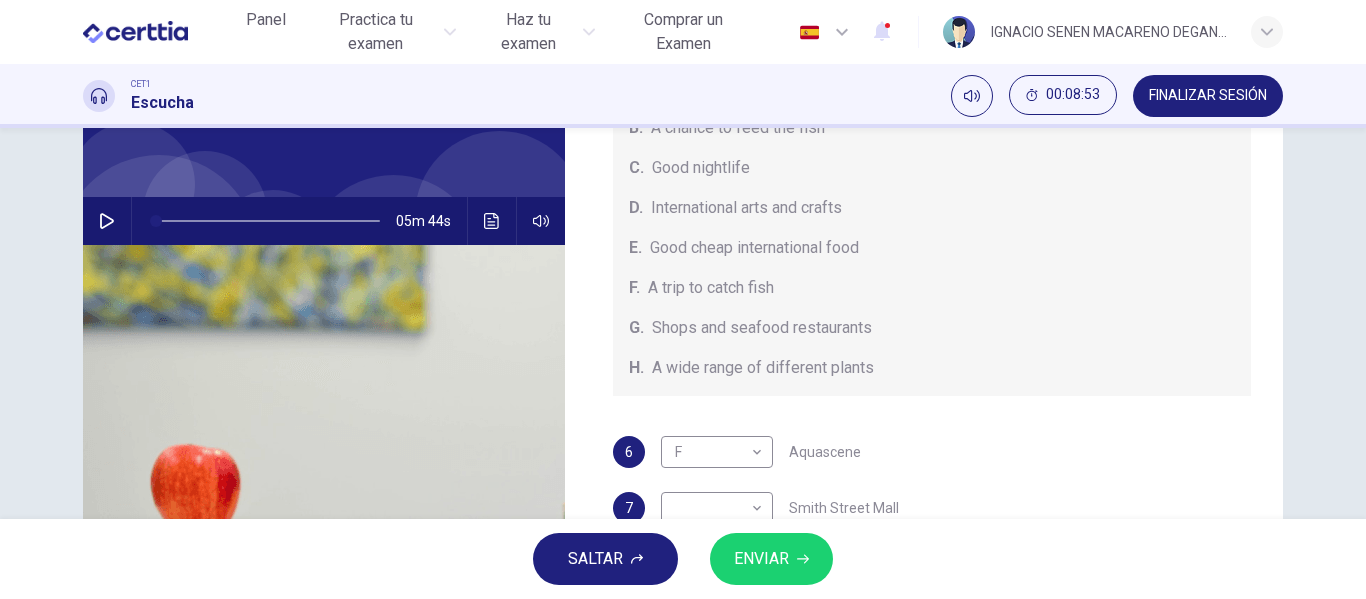scroll, scrollTop: 129, scrollLeft: 0, axis: vertical 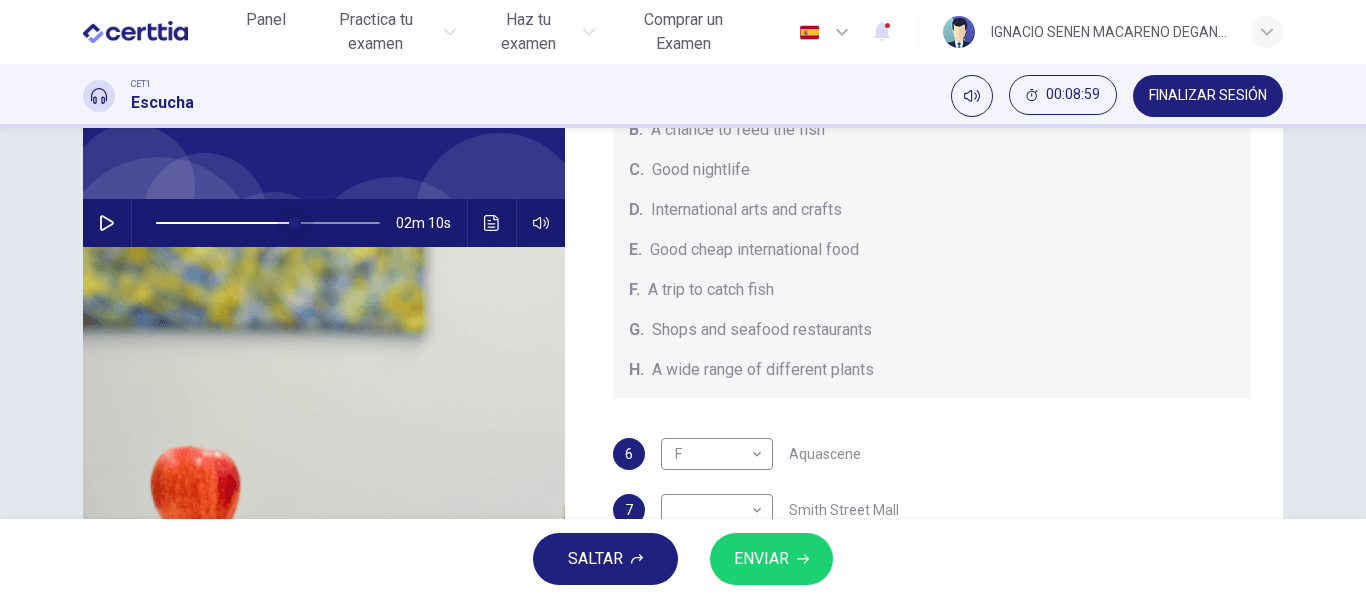 click at bounding box center (268, 223) 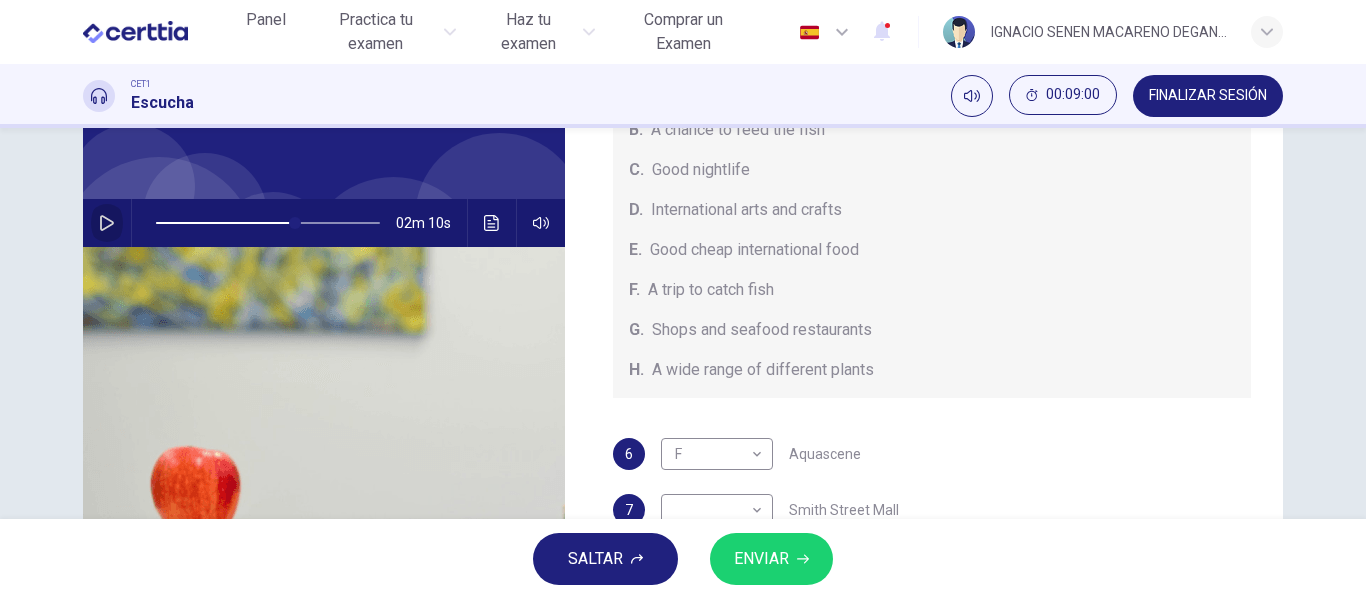 click at bounding box center [107, 223] 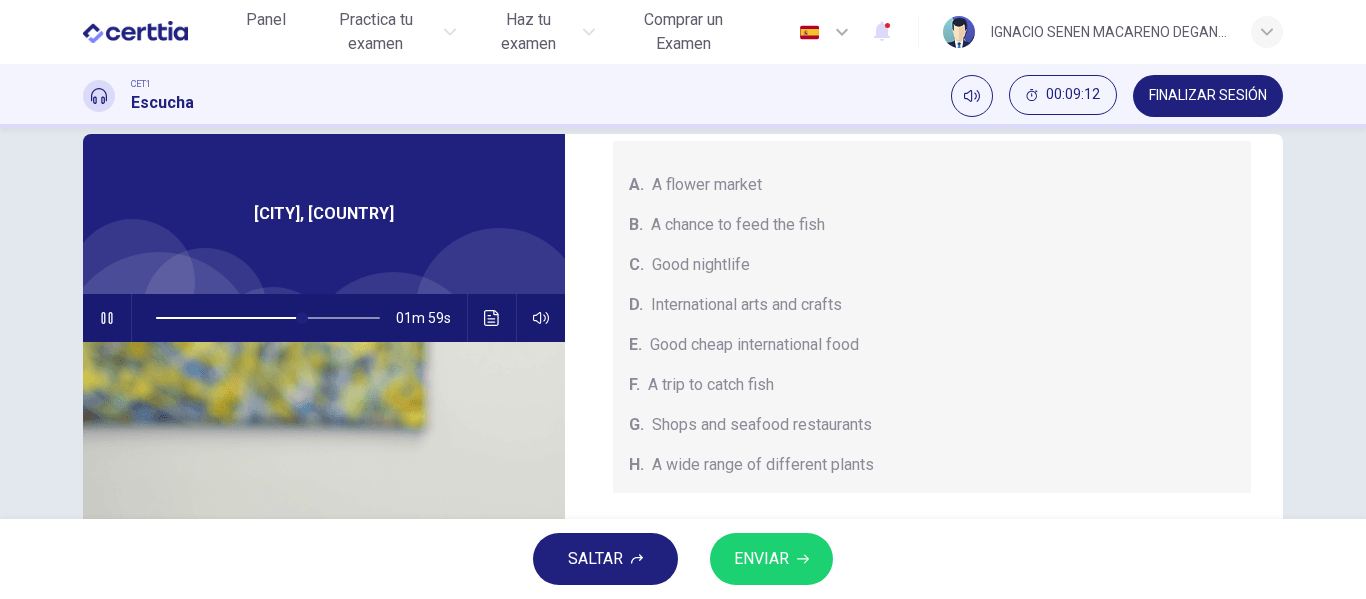 scroll, scrollTop: 27, scrollLeft: 0, axis: vertical 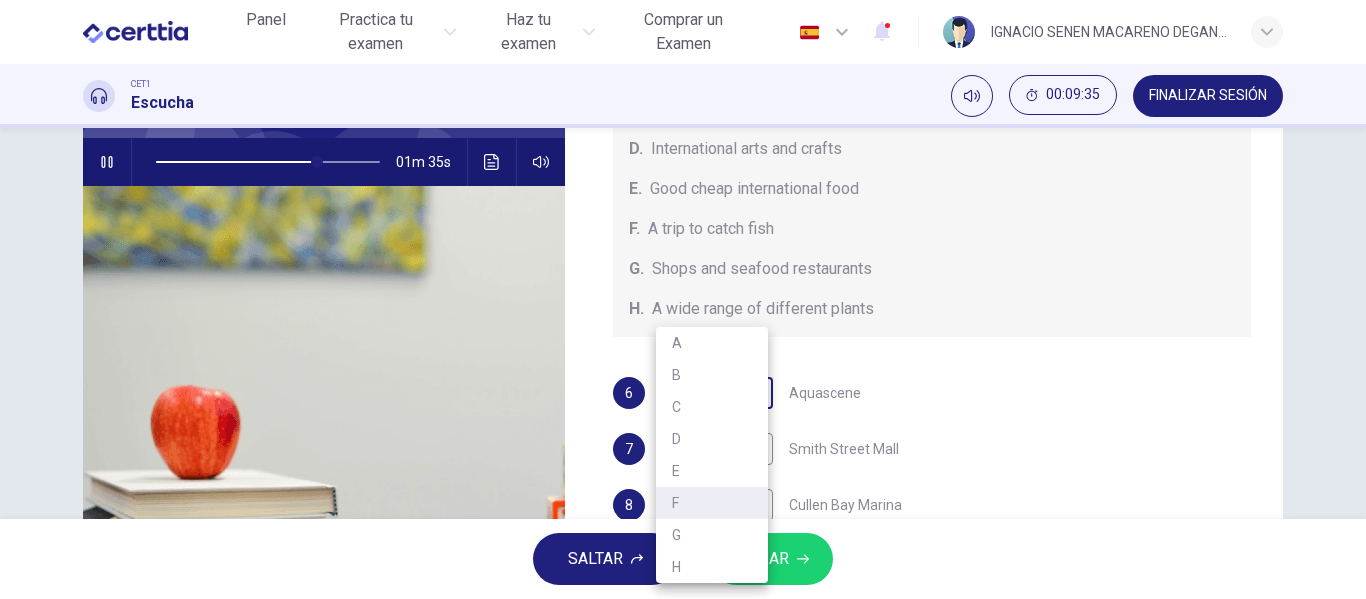 click on "Este sitio utiliza cookies, como se explica en nuestra  Política de Privacidad . Si acepta el uso de cookies, haga clic en el botón Aceptar y continúe navegando por nuestro sitio.   Política de Privacidad Aceptar Panel Practica tu examen Haz tu examen Comprar un Examen Español ** ​ [FIRST] [LAST] [LAST] DEGANTE CET1 Escucha 00:09:35 FINALIZAR SESIÓN Preguntas 6 - 10 Choose your answers from the box and write the correct letter  A-H  next to the questions below.
What can you find at each of the places below? A. A flower market B. A chance to feed the fish C. Good nightlife D. International arts and crafts E. Good cheap international food F. A trip to catch fish G. Shops and seafood restaurants H. A wide range of different plants 6 F * ​ Aquascene 7 ​ ​ Smith Street Mall 8 ​ ​ Cullen Bay Marina 9 H * ​ Fannie Bay 10 C * ​ Mitchell Street [CITY], [COUNTRY] 01m 35s SALTAR ENVIAR Certtia | Plataforma de certificación de Inglés por Internet SEP Panel Practica tu examen Haz tu examen   1 A" at bounding box center (683, 299) 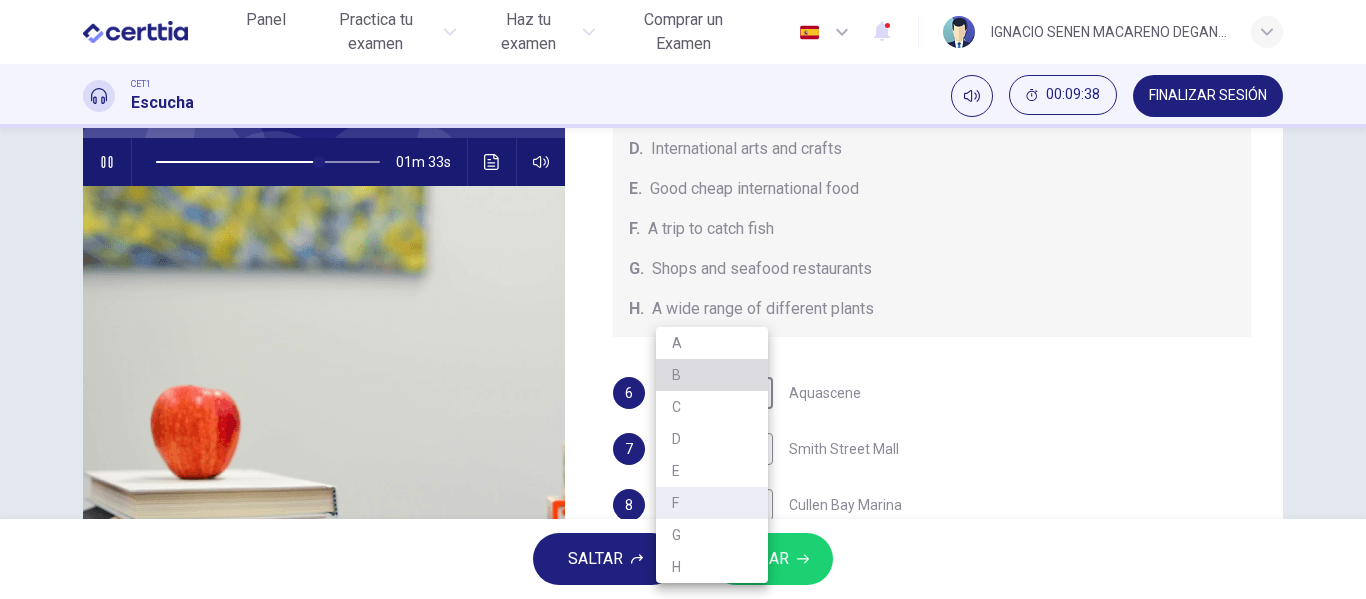 click on "B" at bounding box center (712, 375) 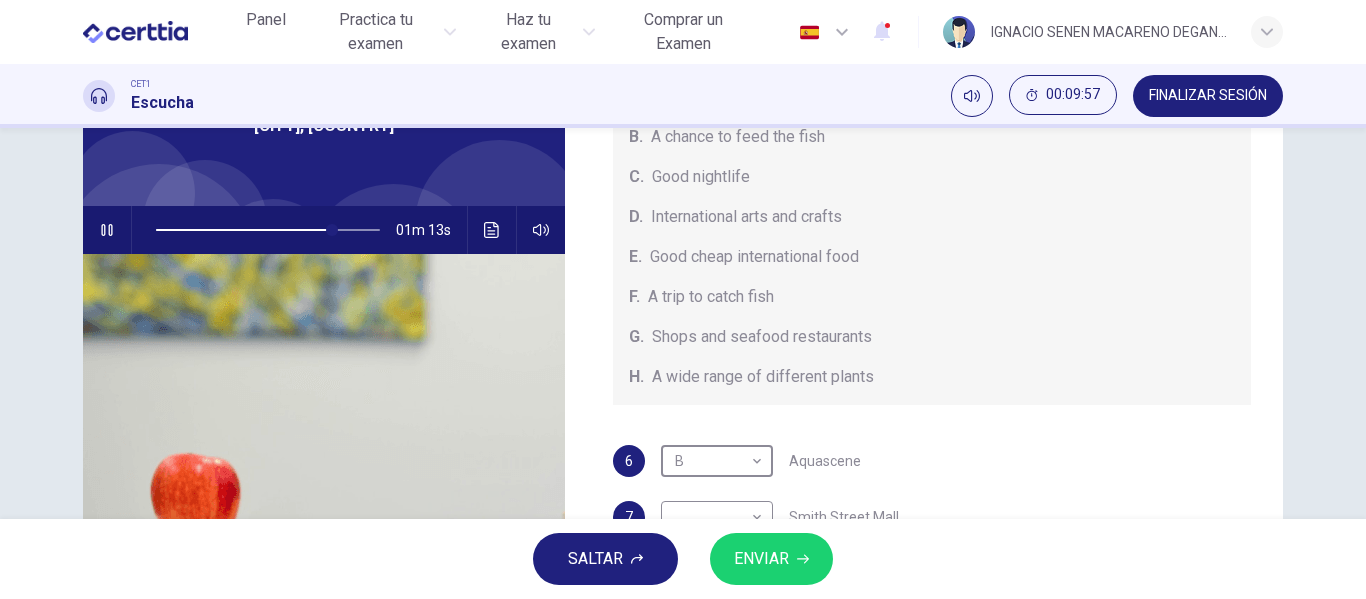 scroll, scrollTop: 120, scrollLeft: 0, axis: vertical 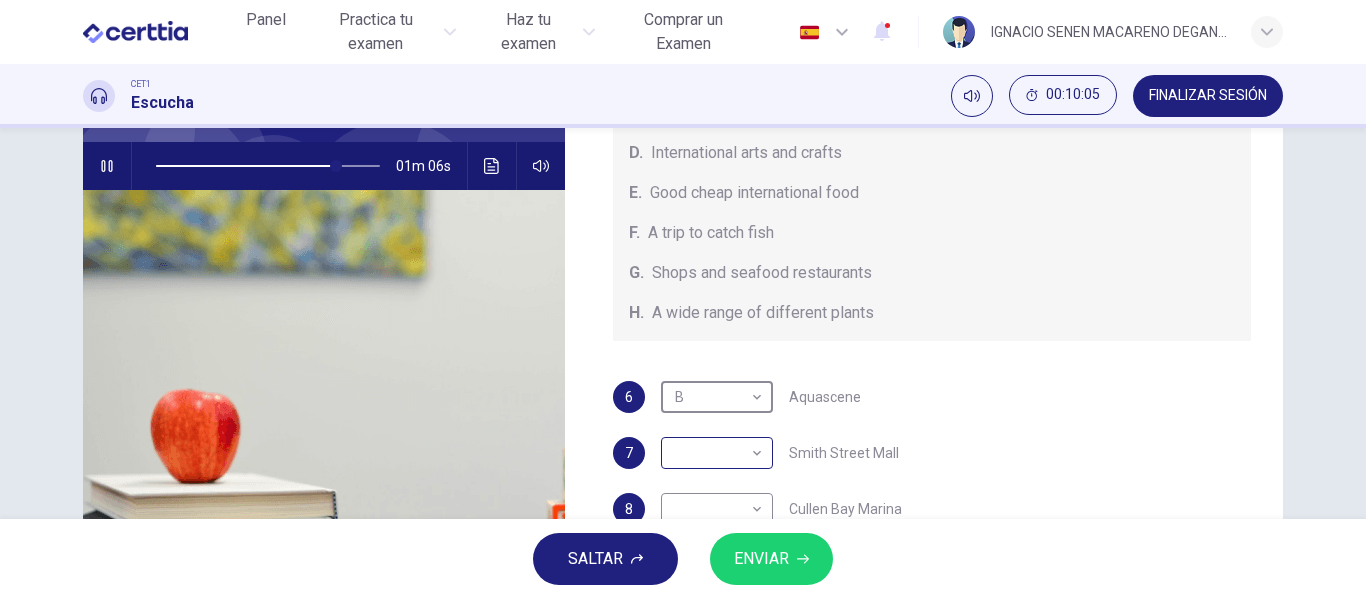 click on "Este sitio utiliza cookies, como se explica en nuestra  Política de Privacidad . Si acepta el uso de cookies, haga clic en el botón Aceptar y continúe navegando por nuestro sitio.   Política de Privacidad Aceptar Panel Practica tu examen Haz tu examen Comprar un Examen Español ** ​ [FIRST] [LAST] [LAST] DEGANTE CET1 Escucha 00:10:05 FINALIZAR SESIÓN Preguntas 6 - 10 Choose your answers from the box and write the correct letter  A-H  next to the questions below.
What can you find at each of the places below? A. A flower market B. A chance to feed the fish C. Good nightlife D. International arts and crafts E. Good cheap international food F. A trip to catch fish G. Shops and seafood restaurants H. A wide range of different plants 6 B * ​ Aquascene 7 ​ ​ Smith Street Mall 8 ​ ​ Cullen Bay Marina 9 H * ​ Fannie Bay 10 C * ​ Mitchell Street [CITY], [COUNTRY] 01m 06s SALTAR ENVIAR Certtia | Plataforma de certificación de Inglés por Internet SEP Panel Practica tu examen Haz tu examen   1" at bounding box center (683, 299) 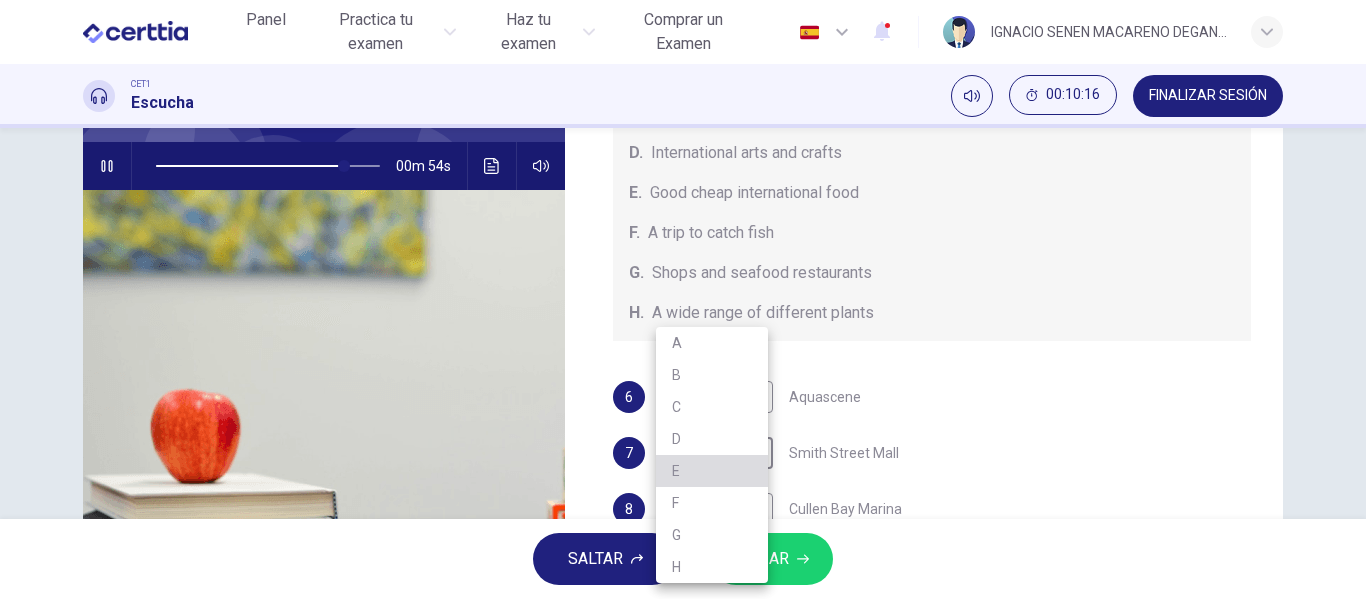 click on "E" at bounding box center [712, 471] 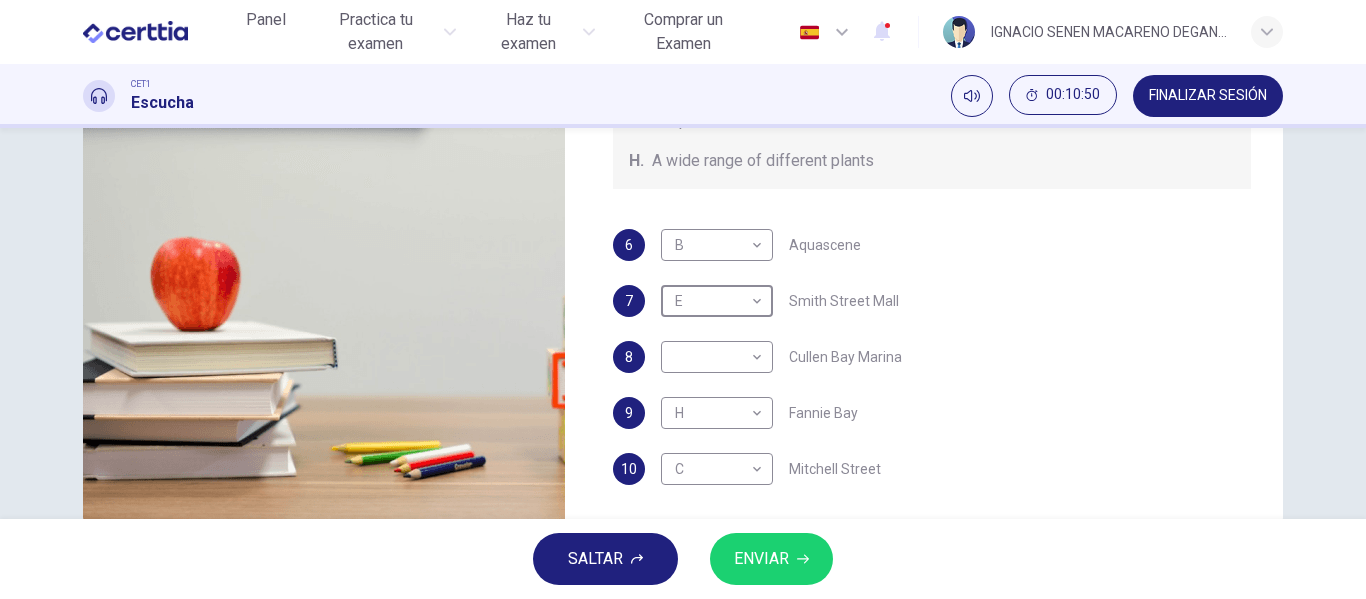 scroll, scrollTop: 384, scrollLeft: 0, axis: vertical 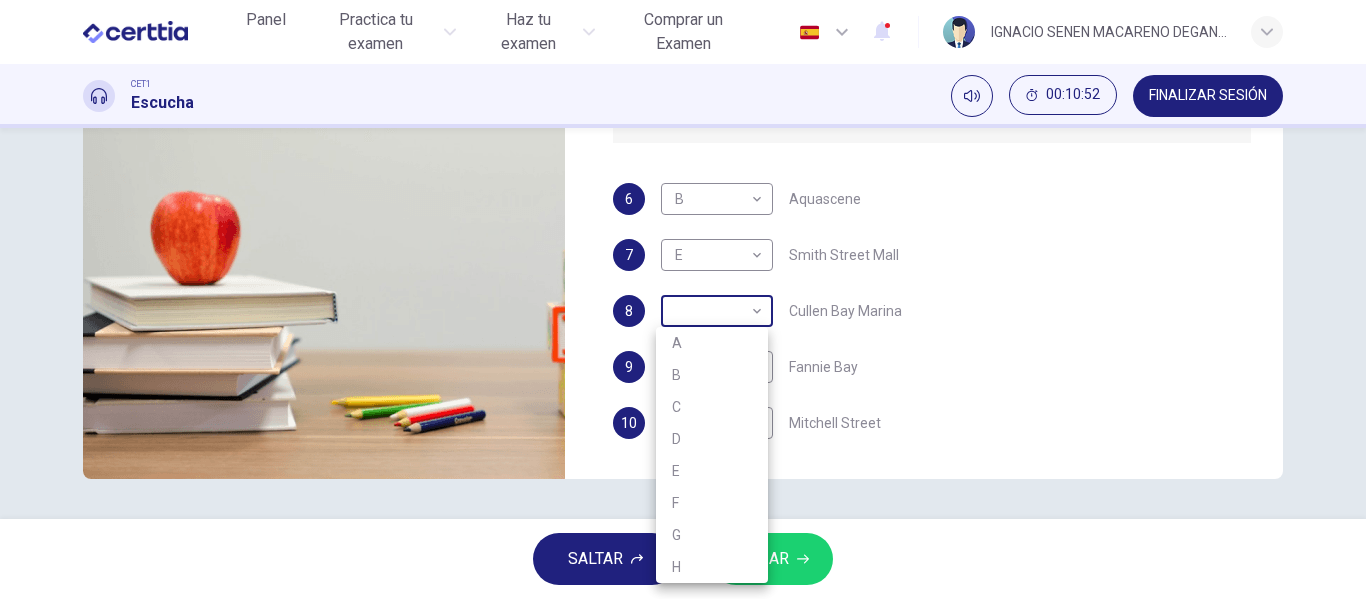 click on "Este sitio utiliza cookies, como se explica en nuestra  Política de Privacidad . Si acepta el uso de cookies, haga clic en el botón Aceptar y continúe navegando por nuestro sitio.   Política de Privacidad Aceptar Panel Practica tu examen Haz tu examen Comprar un Examen Español ** ​ [FIRST] [LAST] [LAST] DEGANTE CET1 Escucha 00:10:52 FINALIZAR SESIÓN Preguntas 6 - 10 Choose your answers from the box and write the correct letter  A-H  next to the questions below.
What can you find at each of the places below? A. A flower market B. A chance to feed the fish C. Good nightlife D. International arts and crafts E. Good cheap international food F. A trip to catch fish G. Shops and seafood restaurants H. A wide range of different plants 6 B * ​ Aquascene 7 E * ​ Smith Street Mall 8 ​ ​ Cullen Bay Marina 9 H * ​ Fannie Bay 10 C * ​ Mitchell Street [CITY], [COUNTRY] 00m 19s SALTAR ENVIAR Certtia | Plataforma de certificación de Inglés por Internet SEP Panel Practica tu examen Haz tu examen   1 A" at bounding box center [683, 299] 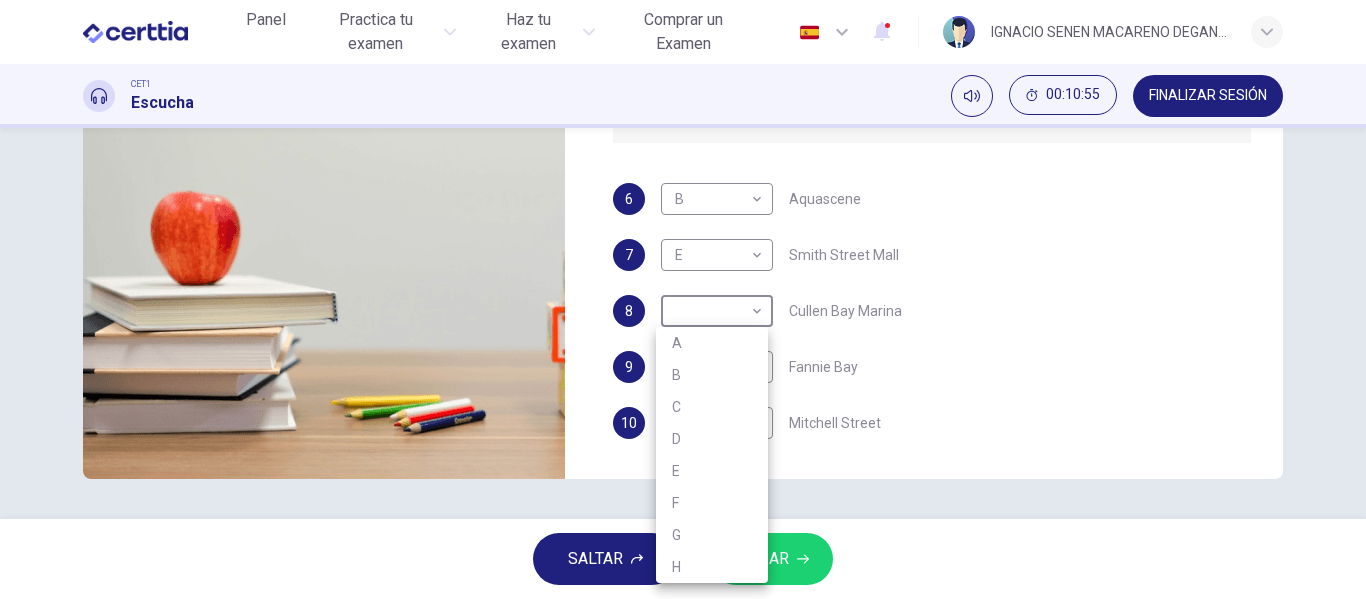 click at bounding box center [683, 299] 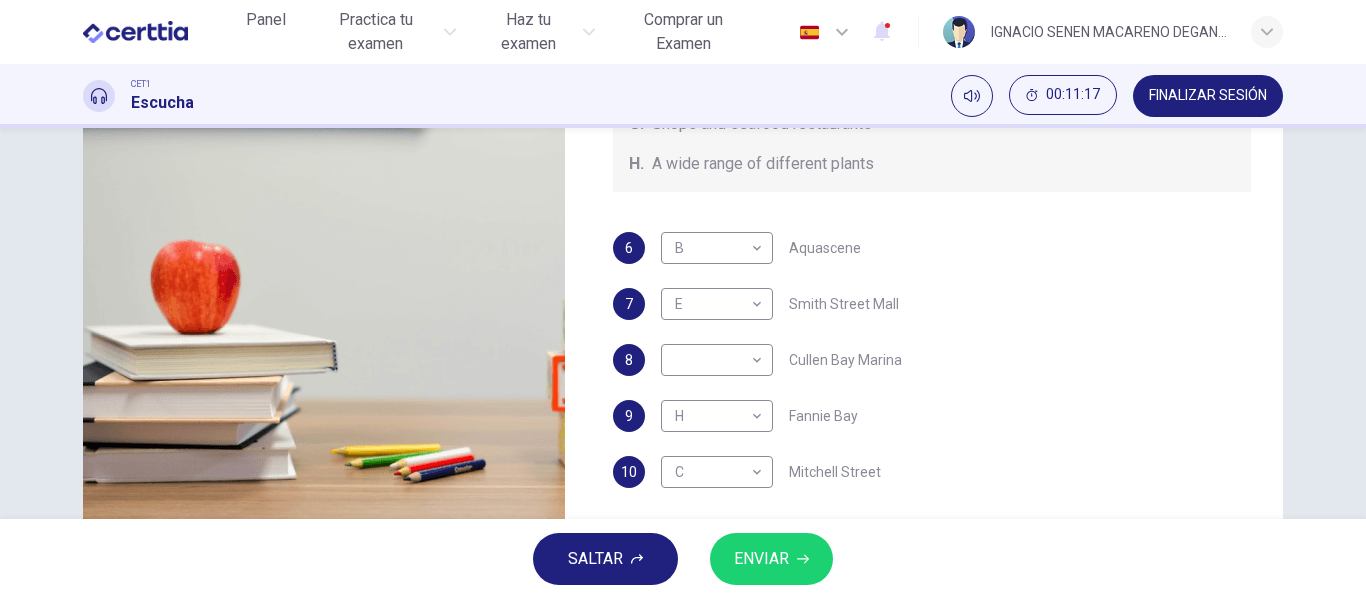 scroll, scrollTop: 344, scrollLeft: 0, axis: vertical 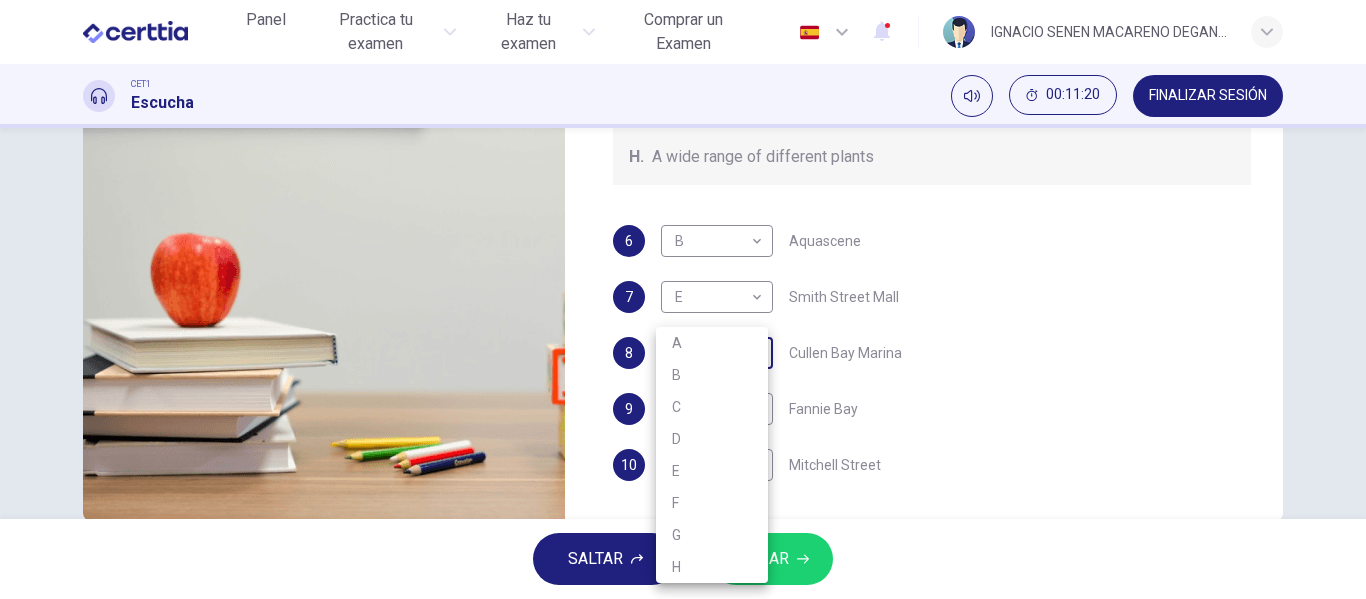 click on "Este sitio utiliza cookies, como se explica en nuestra  Política de Privacidad . Si acepta el uso de cookies, haga clic en el botón Aceptar y continúe navegando por nuestro sitio.   Política de Privacidad Aceptar Panel Practica tu examen Haz tu examen Comprar un Examen Español ** ​ [FIRST] [LAST] [LAST] DEGANTE CET1 Escucha 00:11:20 FINALIZAR SESIÓN Preguntas 6 - 10 Choose your answers from the box and write the correct letter  A-H  next to the questions below.
What can you find at each of the places below? A. A flower market B. A chance to feed the fish C. Good nightlife D. International arts and crafts E. Good cheap international food F. A trip to catch fish G. Shops and seafood restaurants H. A wide range of different plants 6 B * ​ Aquascene 7 E * ​ Smith Street Mall 8 ​ ​ Cullen Bay Marina 9 H * ​ Fannie Bay 10 C * ​ Mitchell Street [CITY], [COUNTRY] 05m 44s SALTAR ENVIAR Certtia | Plataforma de certificación de Inglés por Internet SEP Panel Practica tu examen Haz tu examen   1 A" at bounding box center [683, 299] 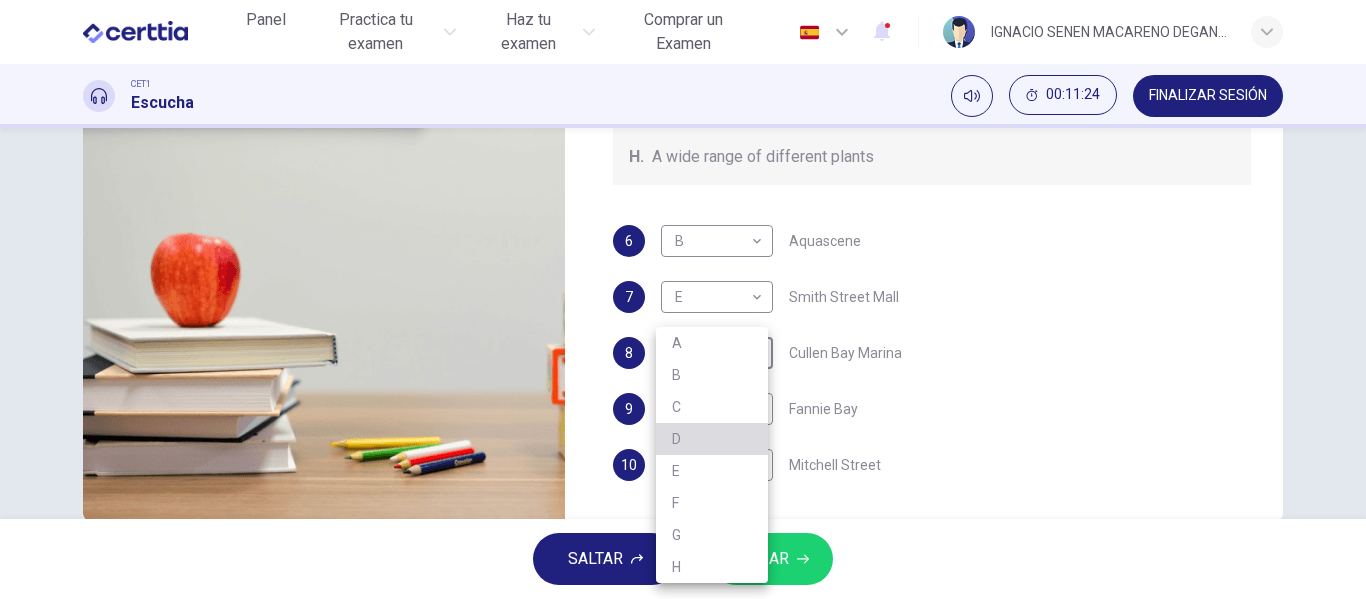 click on "D" at bounding box center (712, 439) 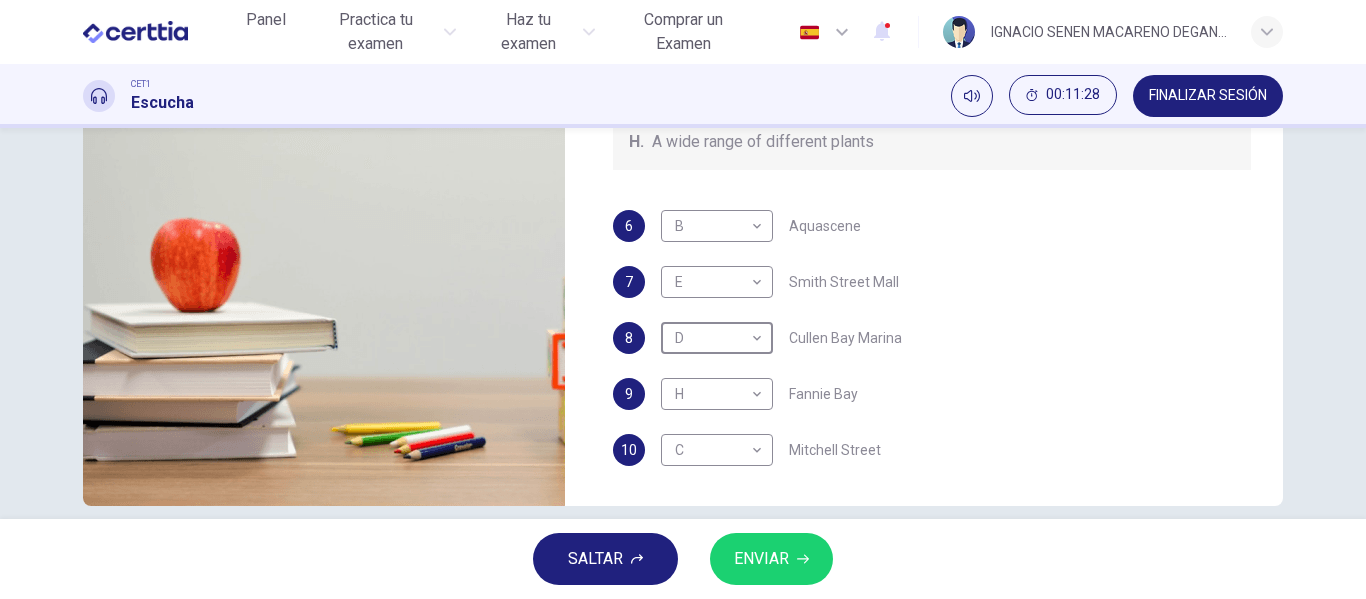 scroll, scrollTop: 384, scrollLeft: 0, axis: vertical 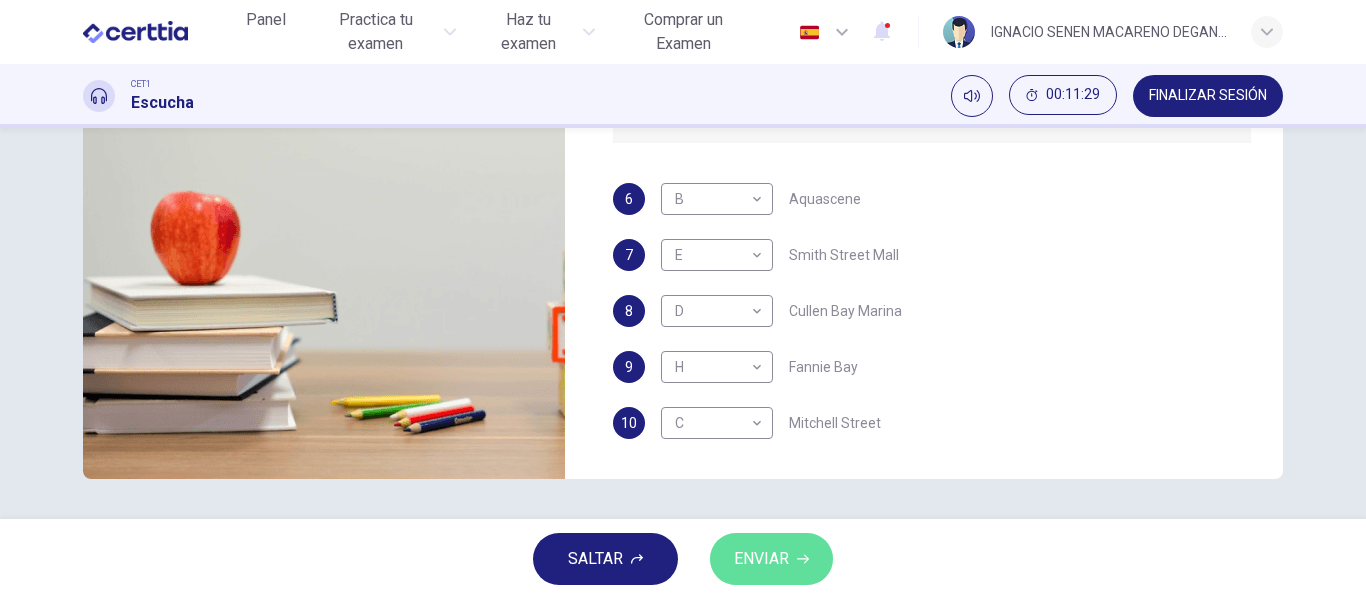 click on "ENVIAR" at bounding box center [761, 559] 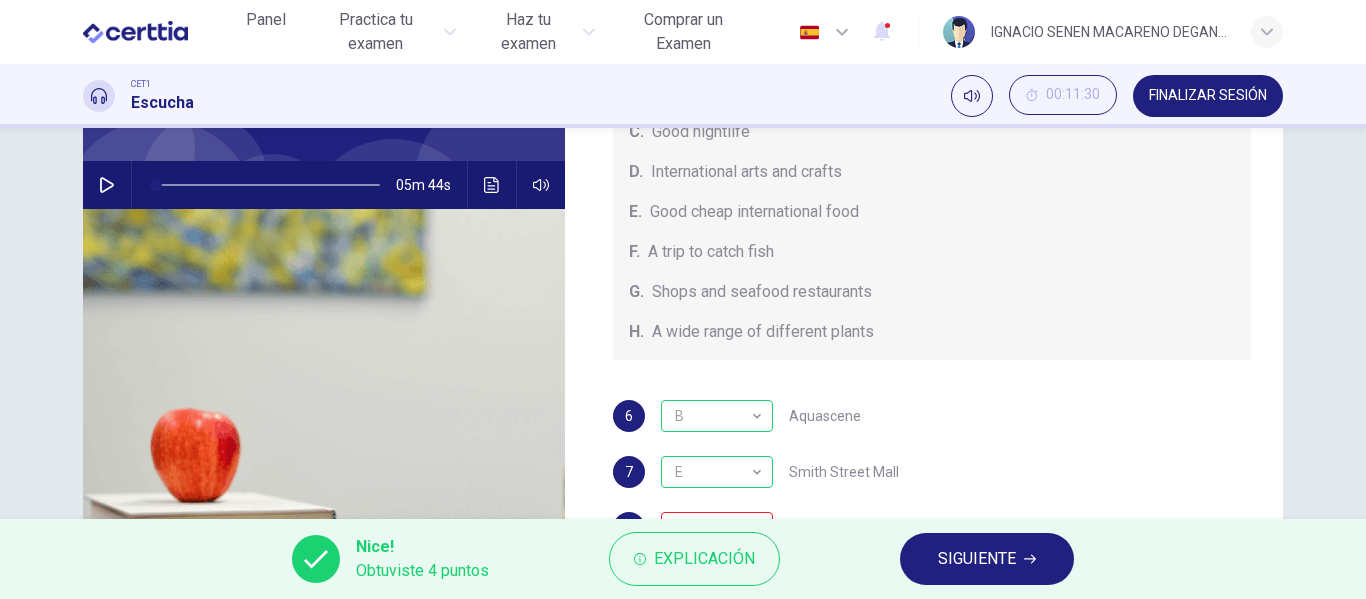 scroll, scrollTop: 384, scrollLeft: 0, axis: vertical 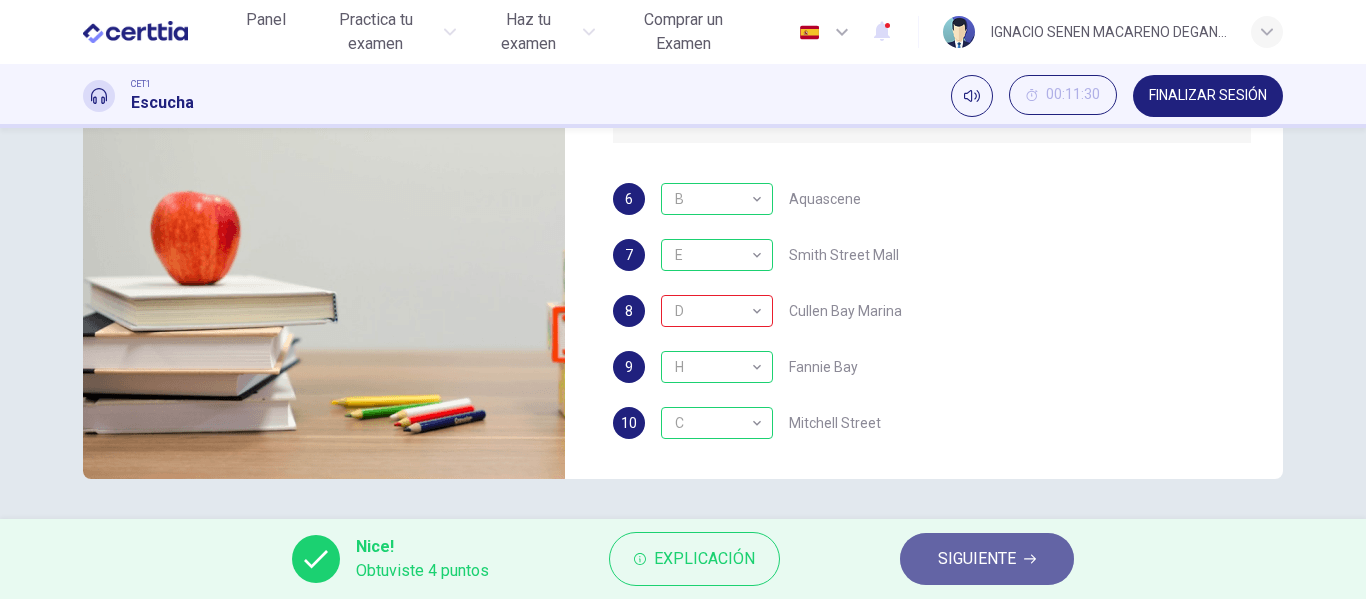 click on "SIGUIENTE" at bounding box center (977, 559) 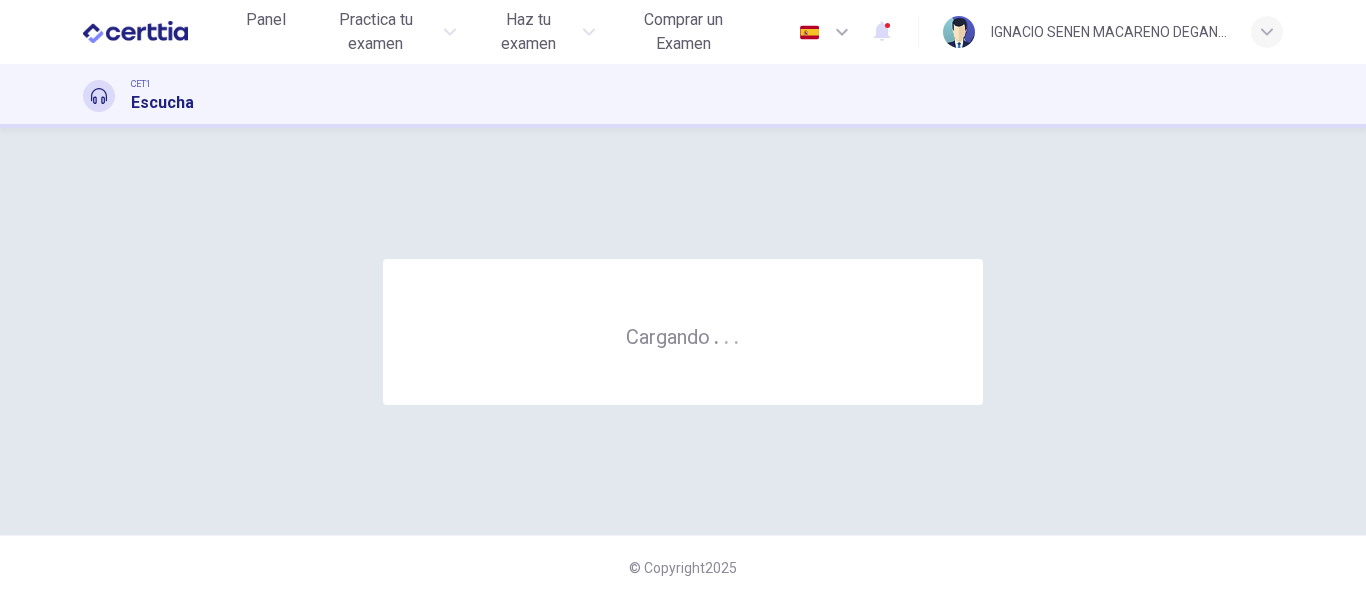 scroll, scrollTop: 0, scrollLeft: 0, axis: both 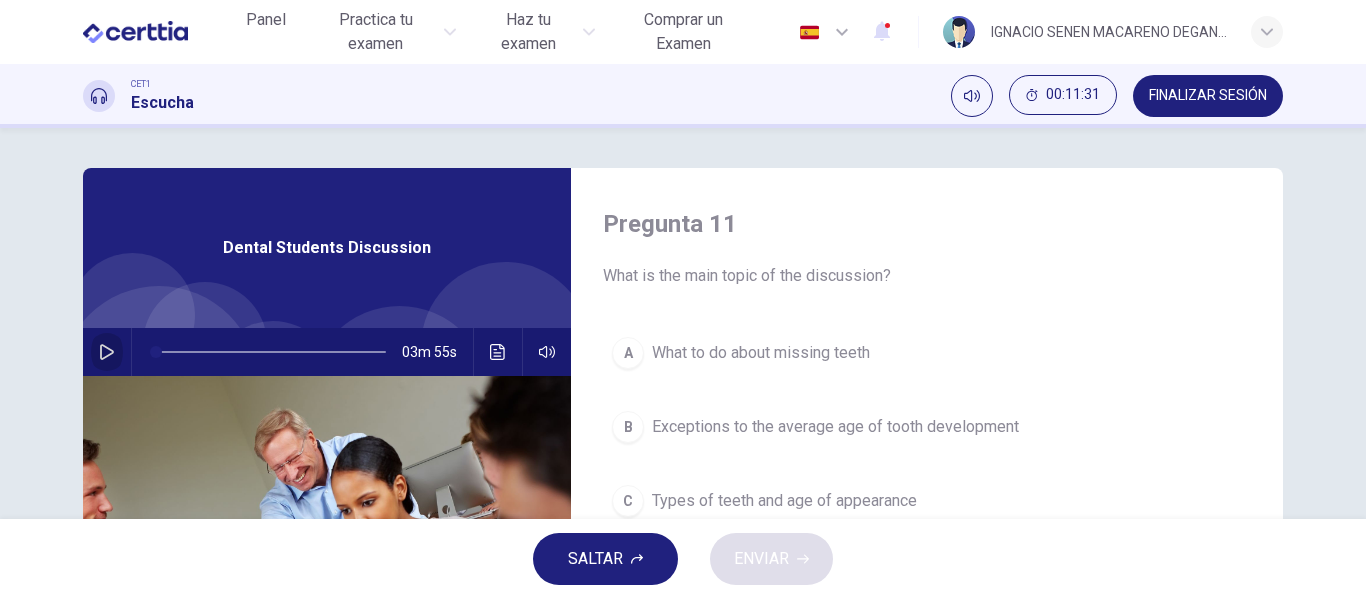 click at bounding box center [107, 352] 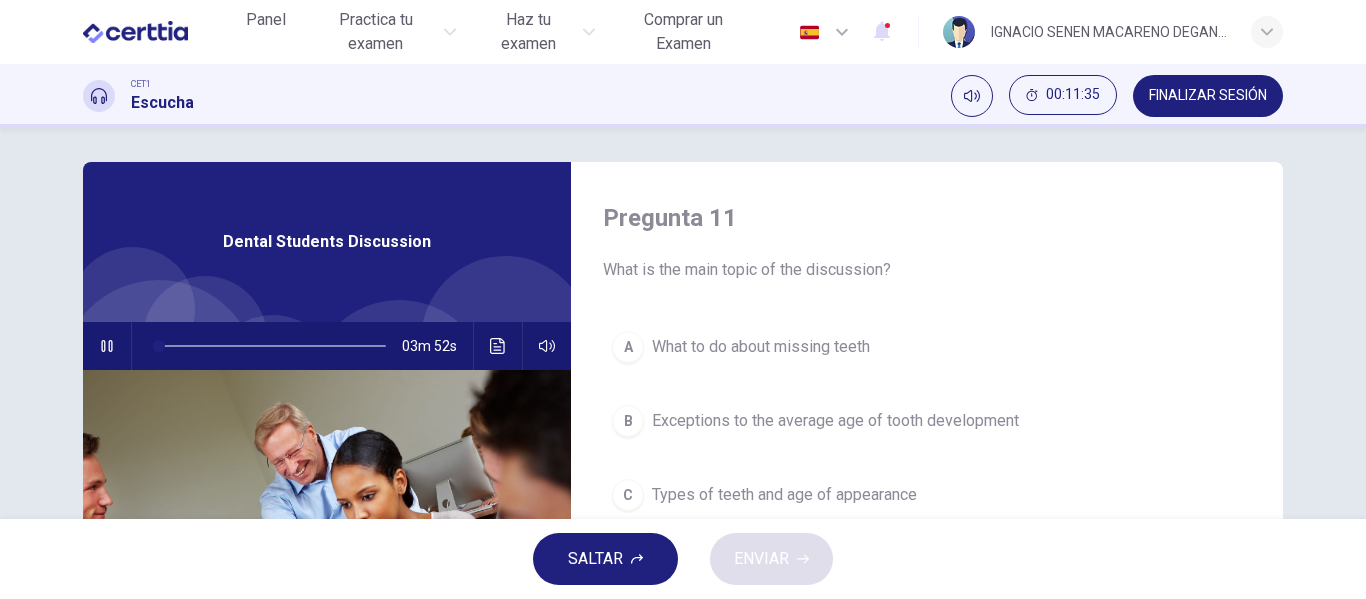 scroll, scrollTop: 0, scrollLeft: 0, axis: both 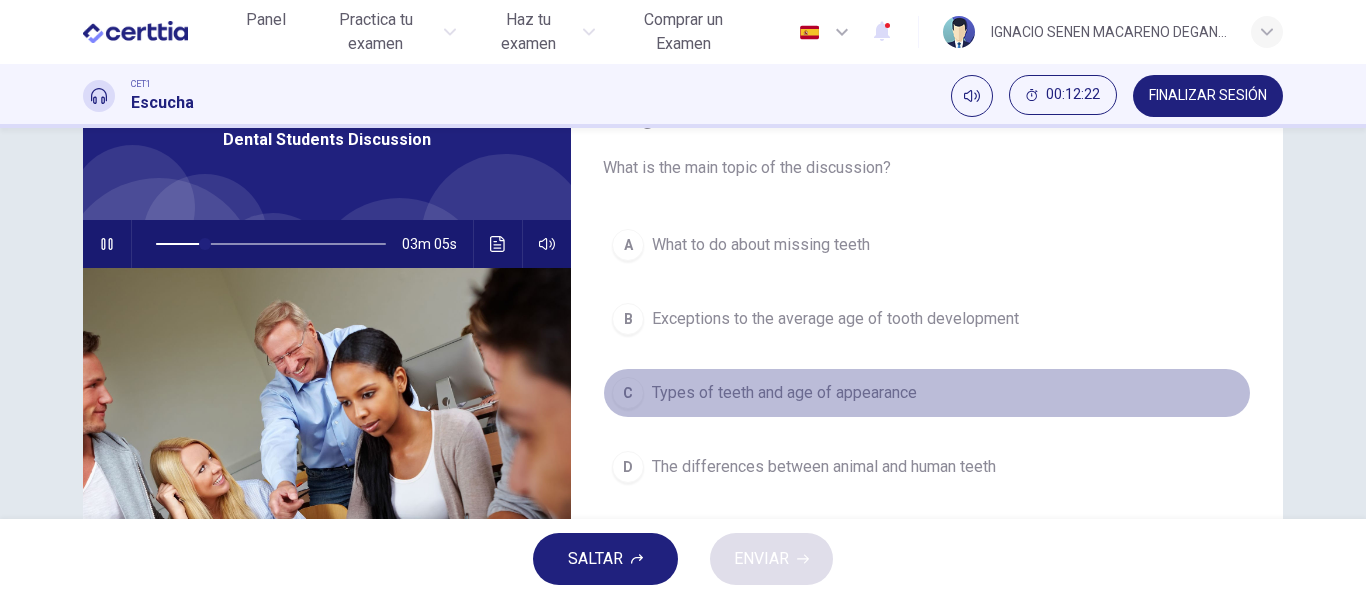 click on "Types of teeth and age of appearance" at bounding box center [761, 245] 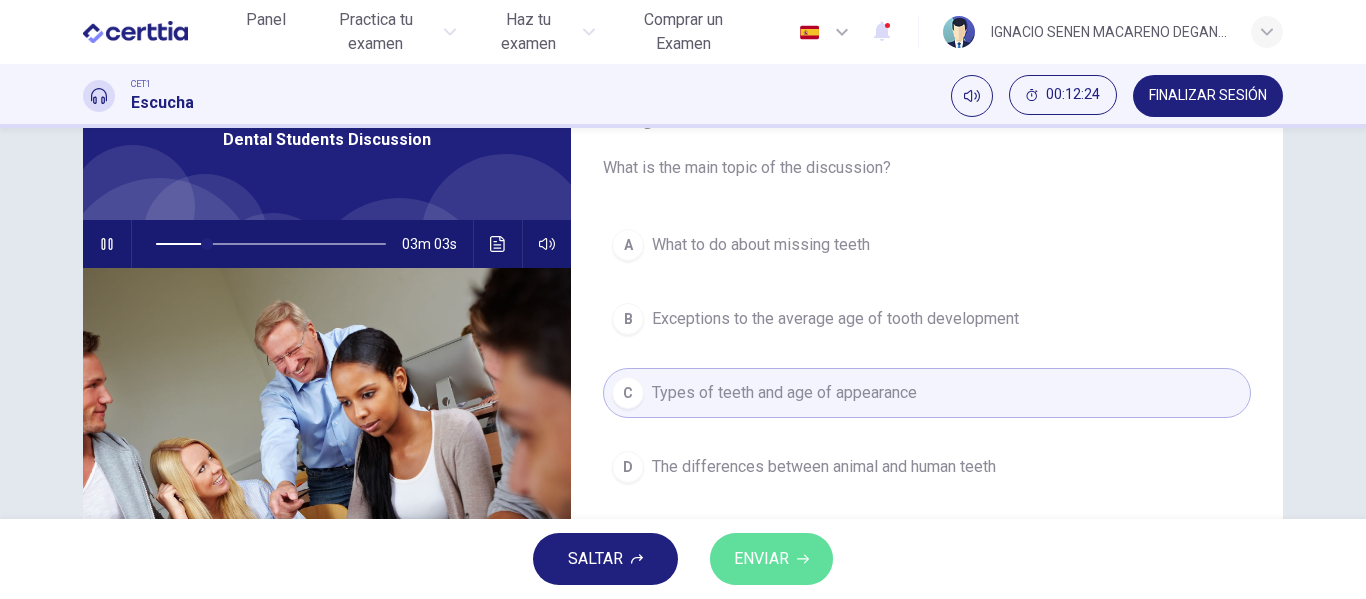 click on "ENVIAR" at bounding box center (761, 559) 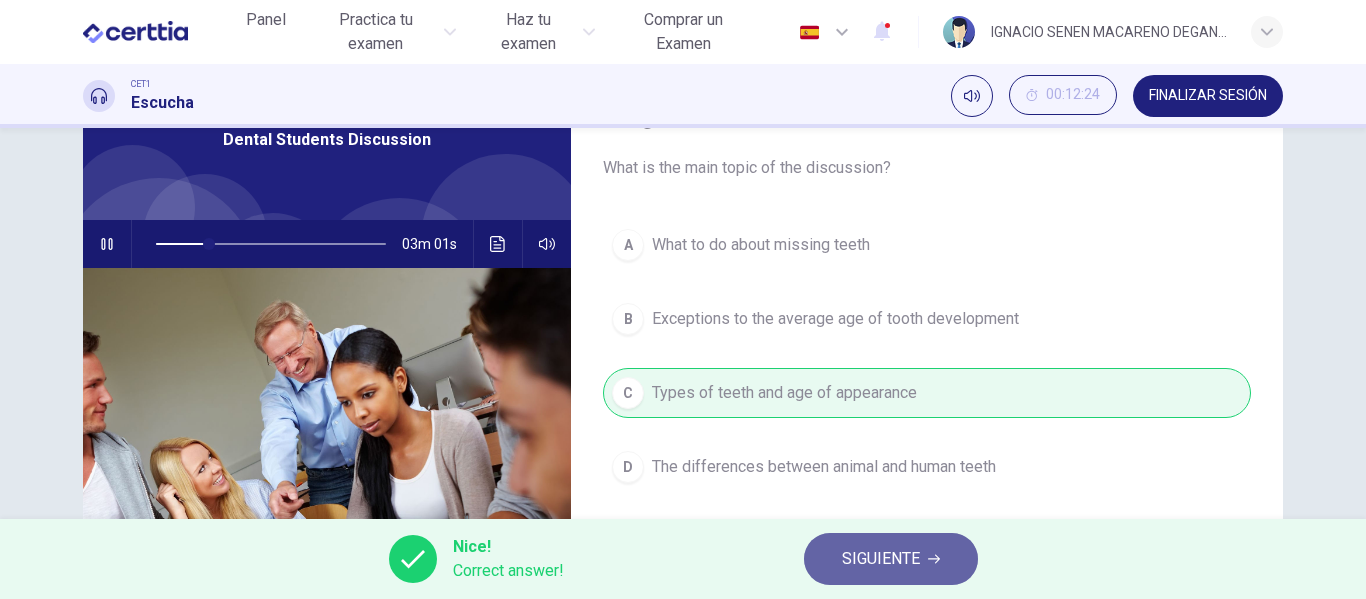 click on "SIGUIENTE" at bounding box center [881, 559] 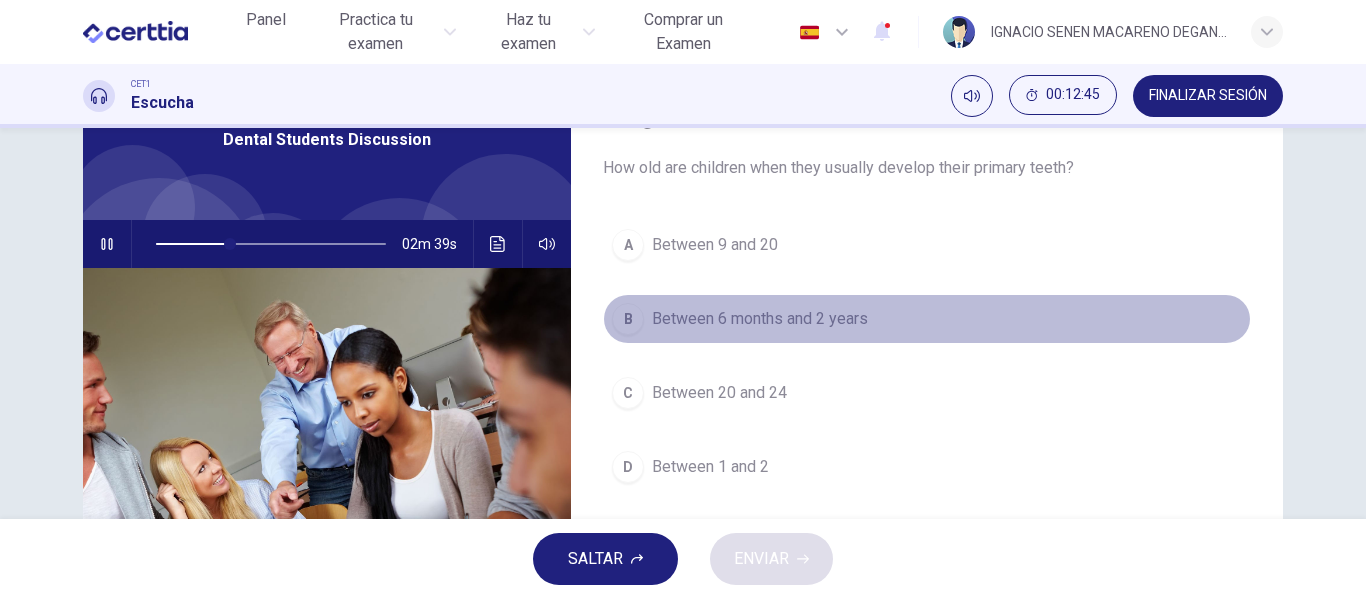 click on "Between 6 months and 2 years" at bounding box center [715, 245] 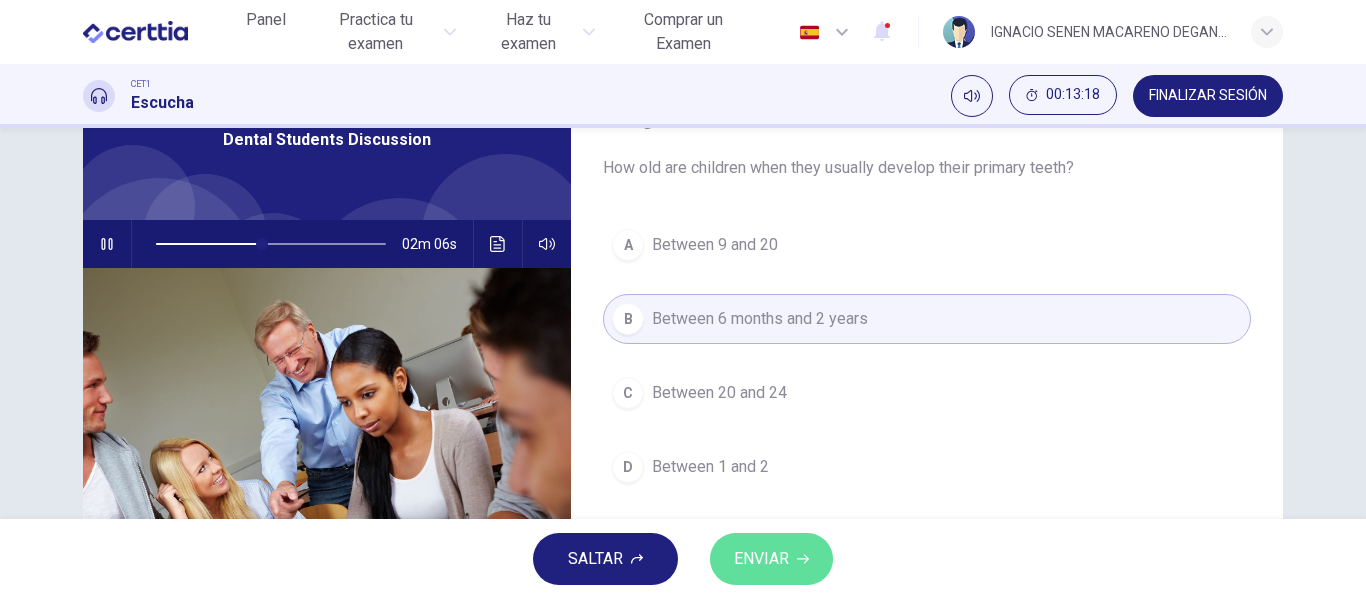 click on "ENVIAR" at bounding box center (761, 559) 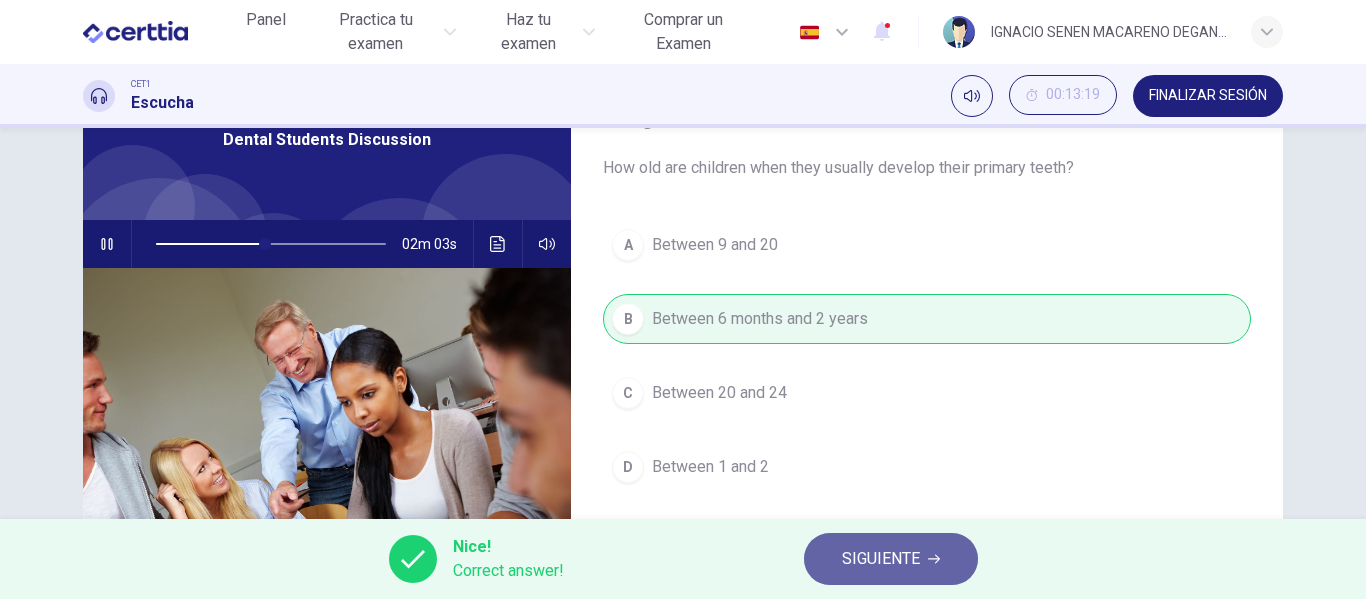 click on "SIGUIENTE" at bounding box center [881, 559] 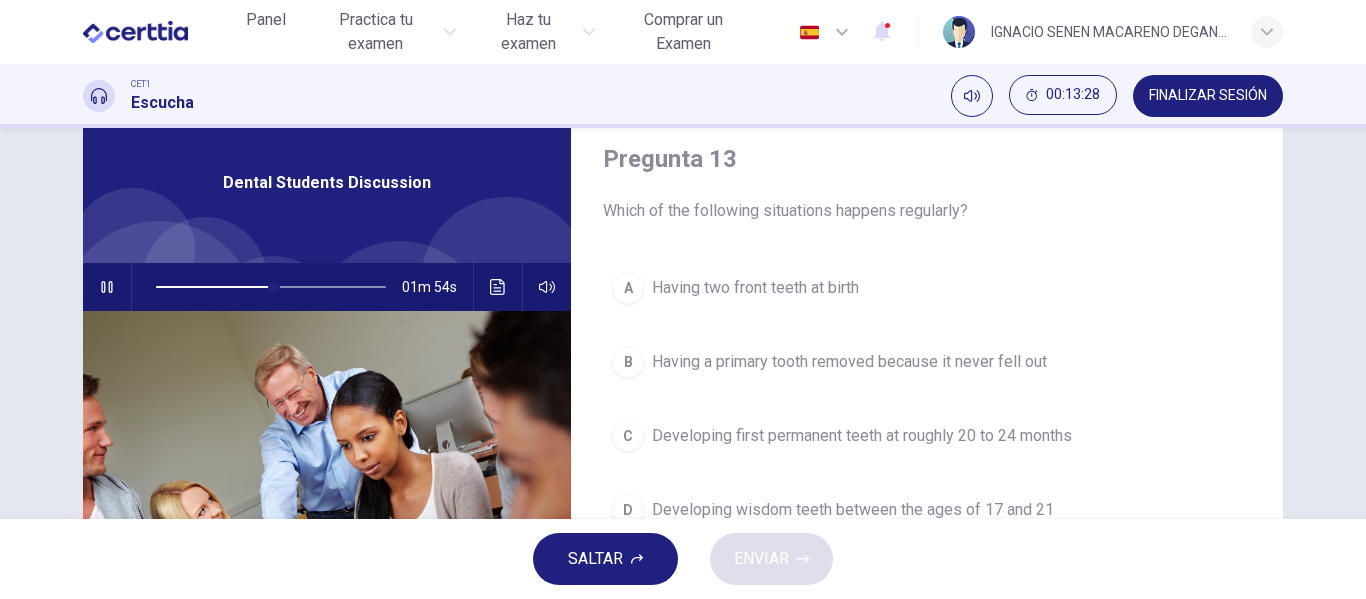 scroll, scrollTop: 68, scrollLeft: 0, axis: vertical 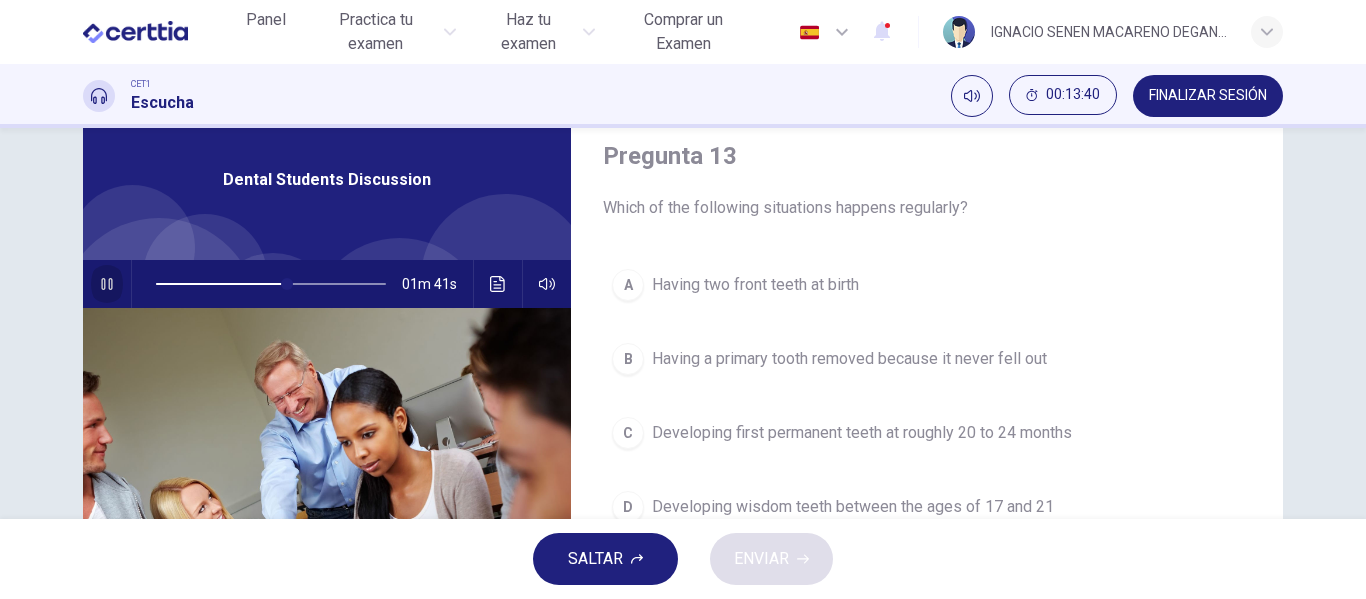 click at bounding box center (107, 284) 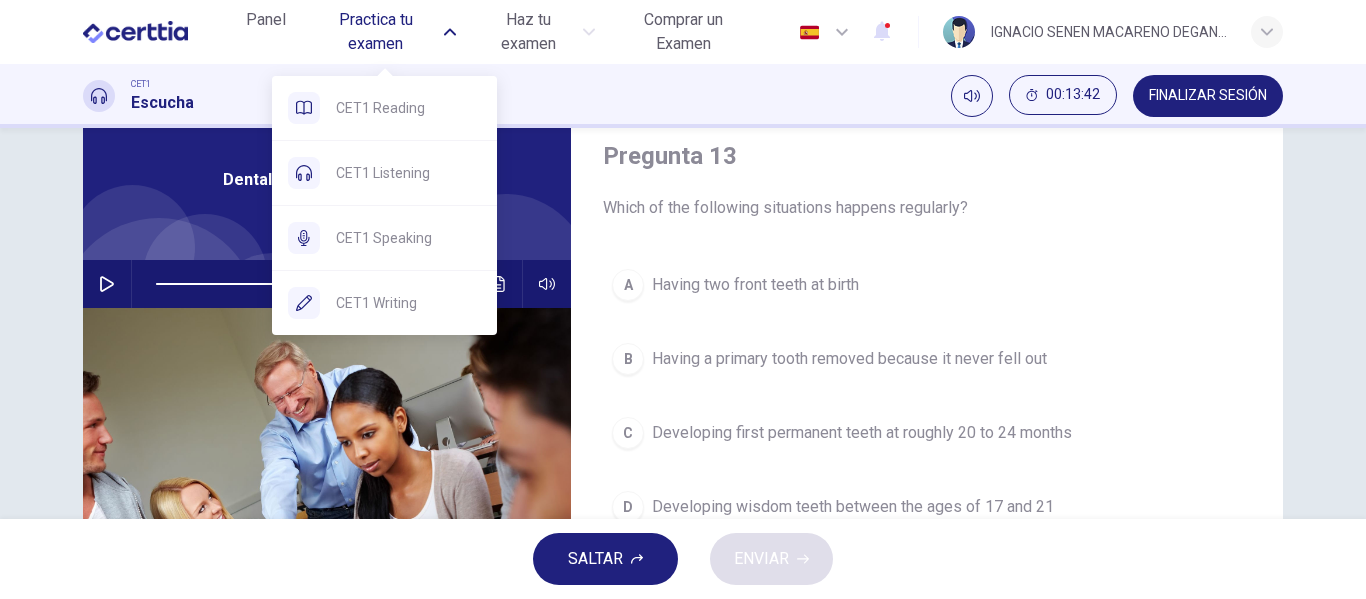 click on "Practica tu examen" at bounding box center (376, 32) 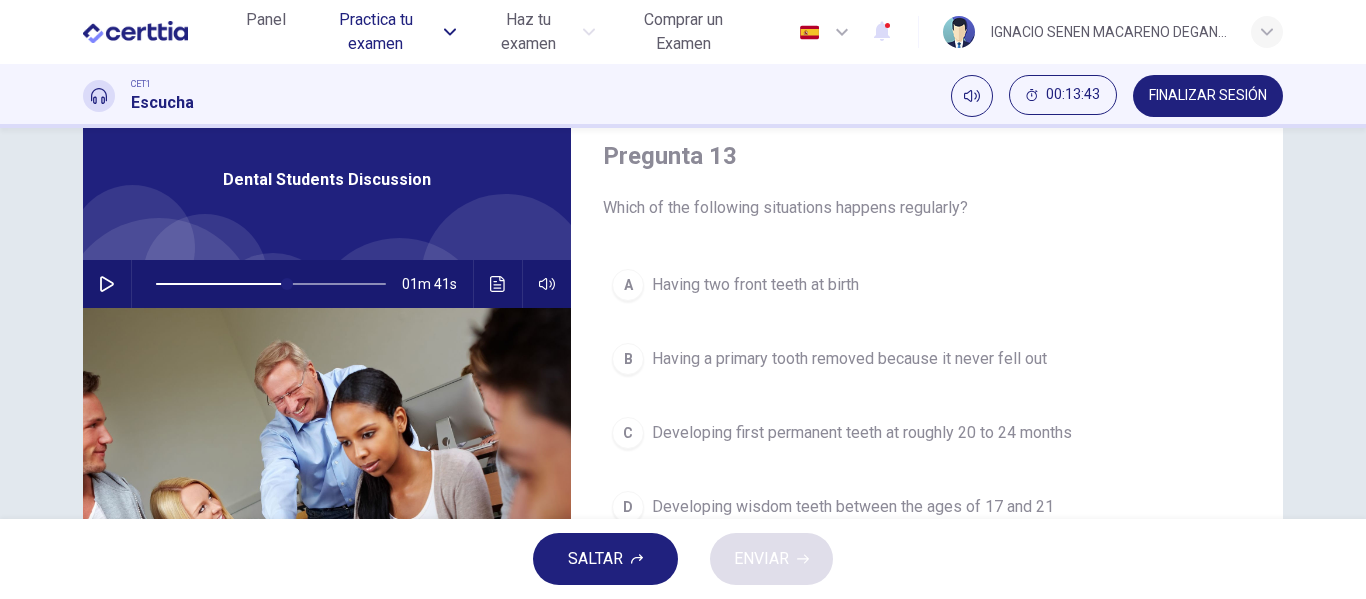 click on "Practica tu examen" at bounding box center (376, 32) 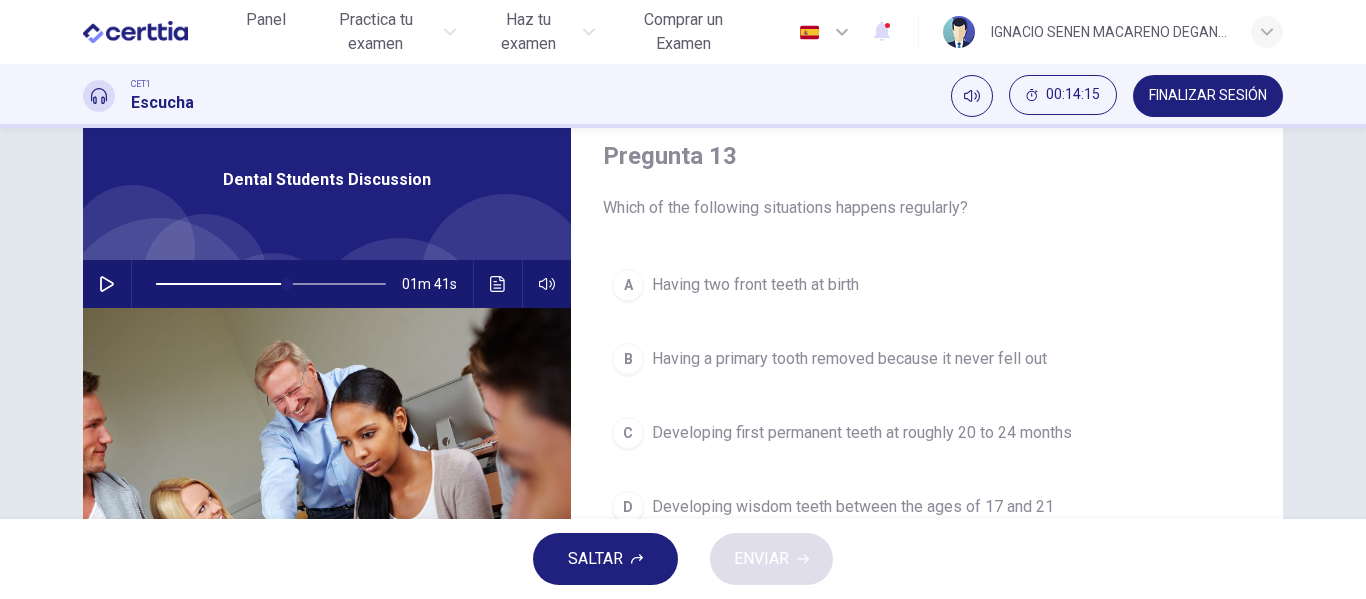 click at bounding box center [158, 32] 